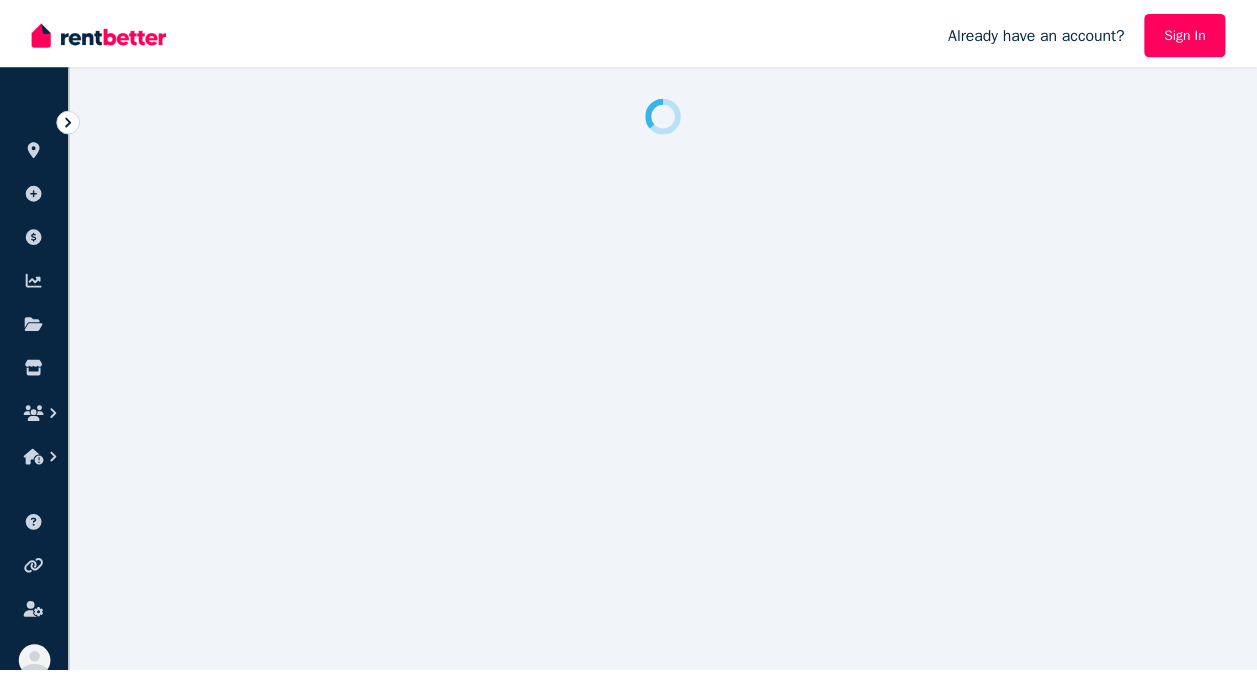 scroll, scrollTop: 0, scrollLeft: 0, axis: both 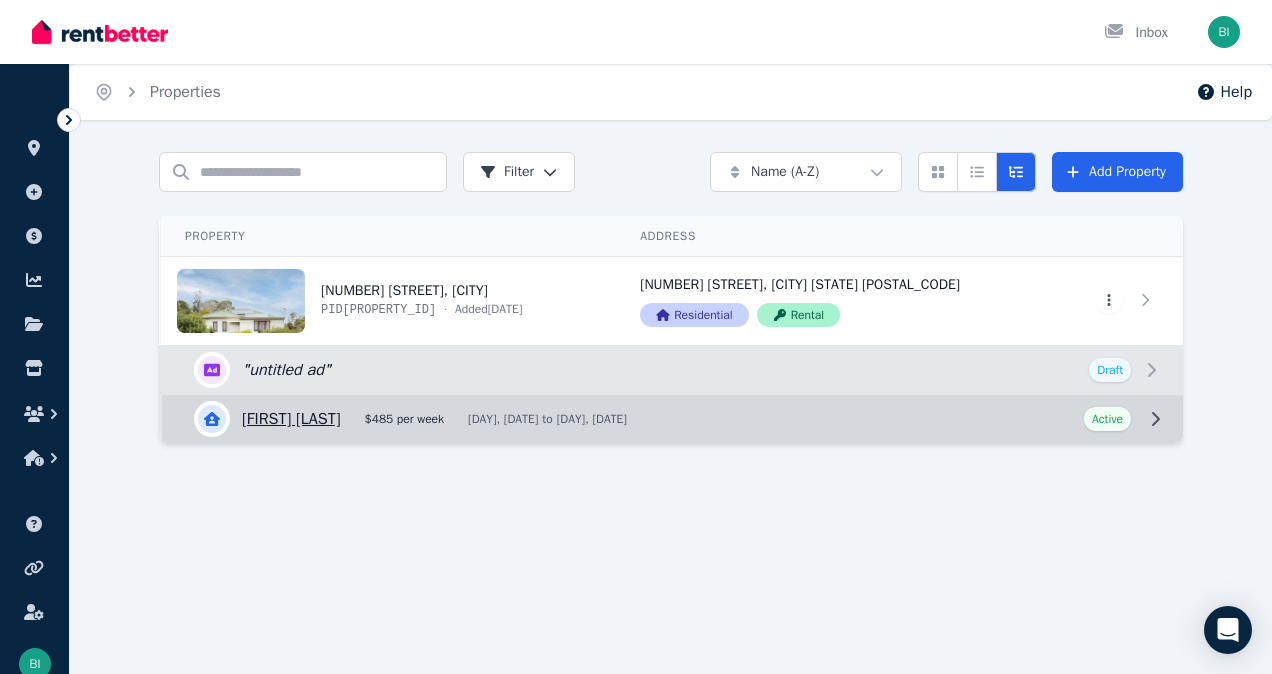 click on "View details for  [FIRST] [LAST]" at bounding box center (672, 419) 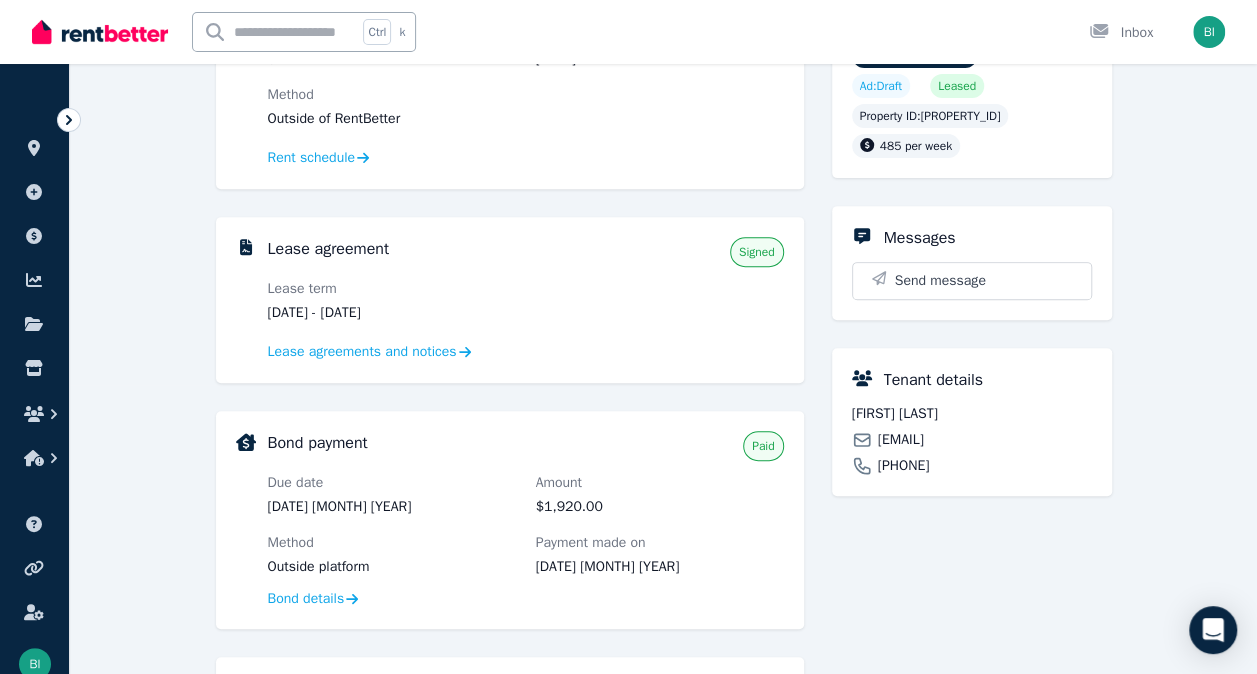 scroll, scrollTop: 294, scrollLeft: 0, axis: vertical 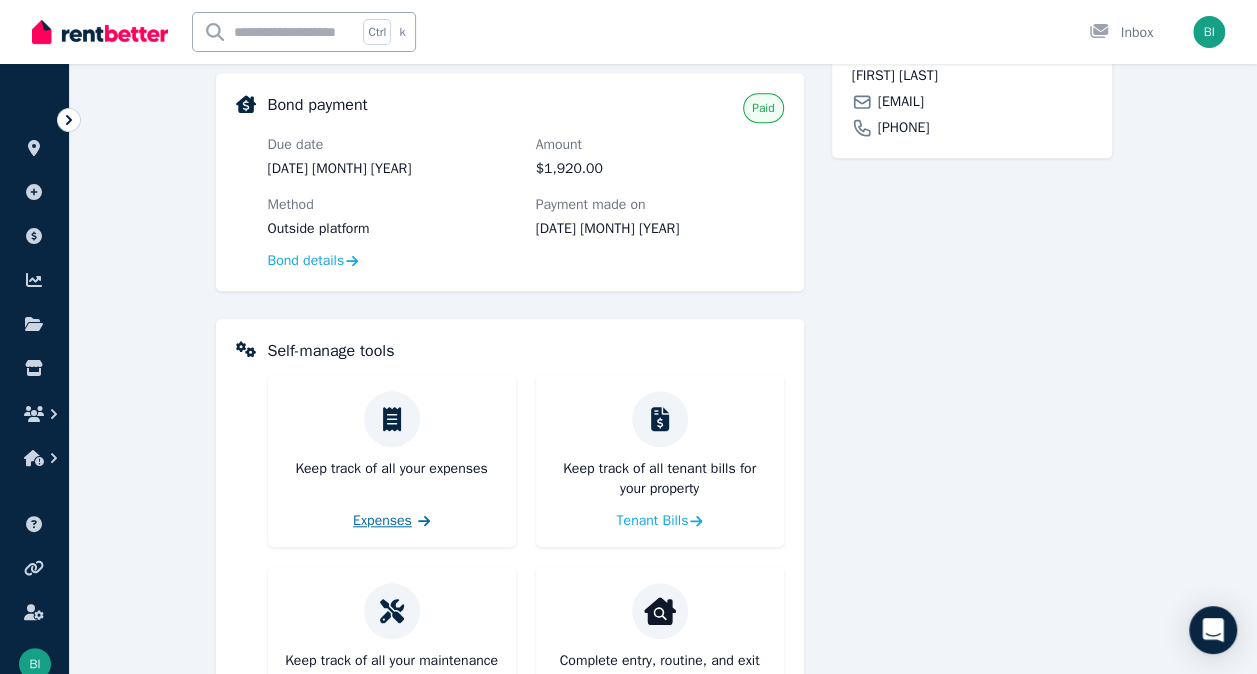 click on "Expenses" at bounding box center [382, 521] 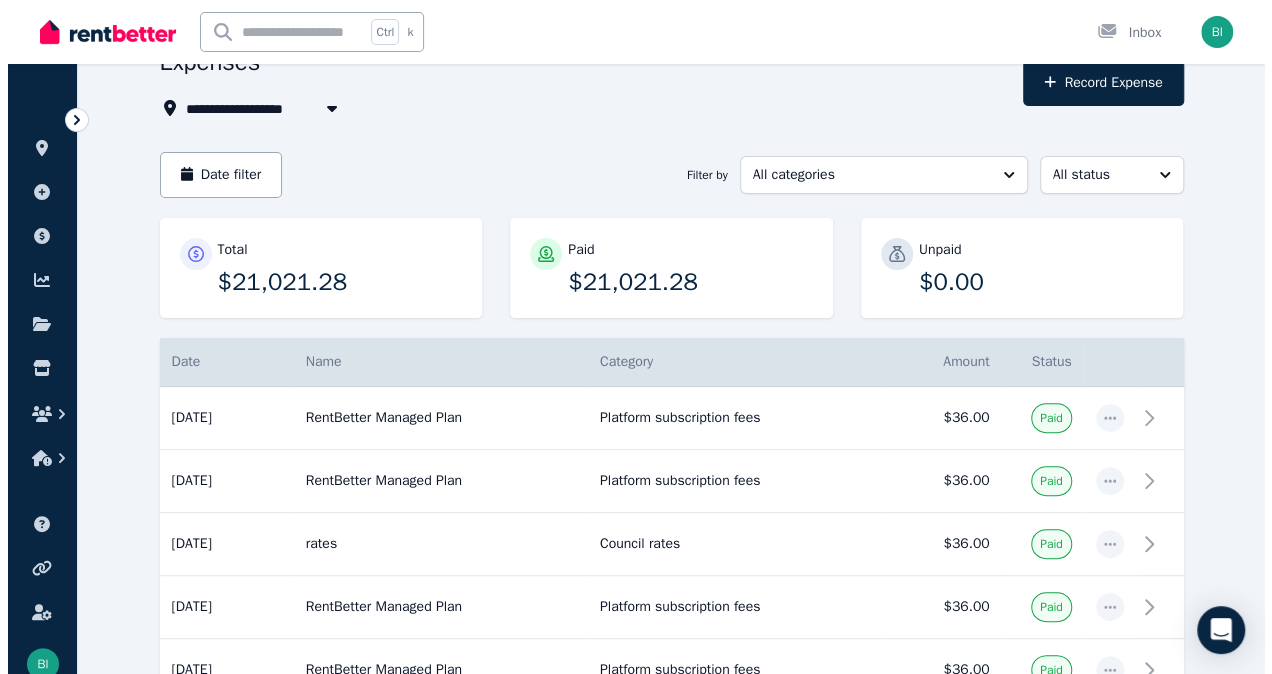 scroll, scrollTop: 54, scrollLeft: 0, axis: vertical 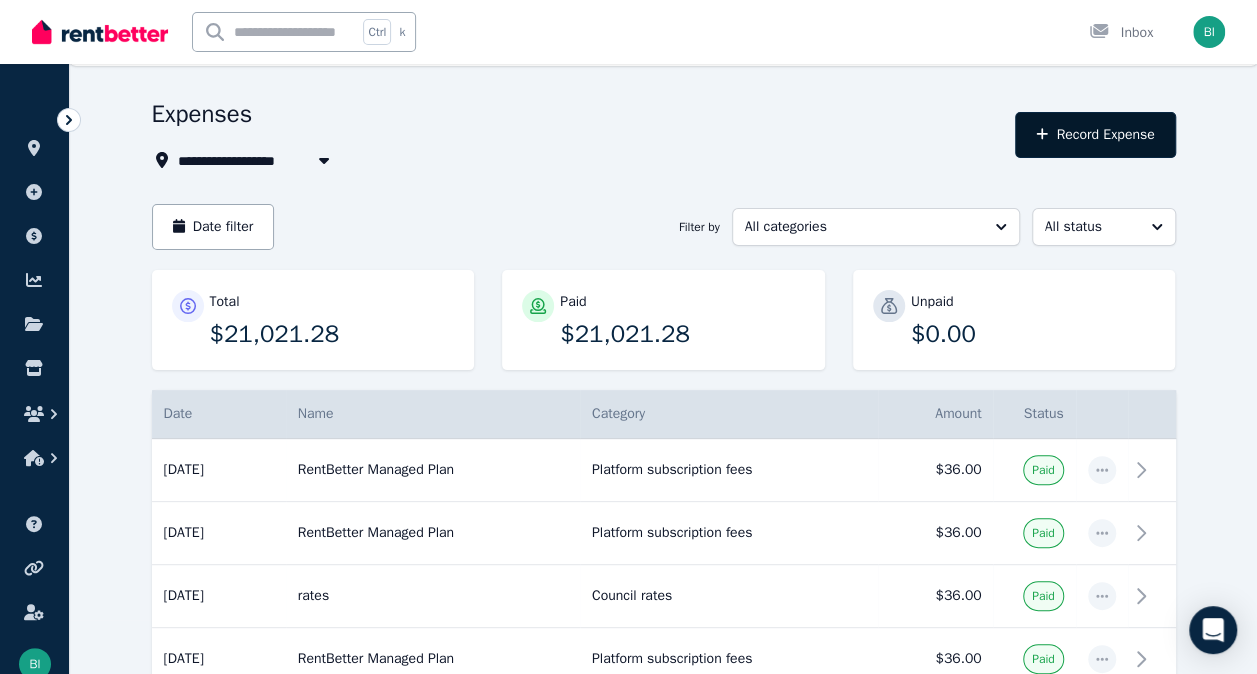 click on "Record Expense" at bounding box center (1095, 135) 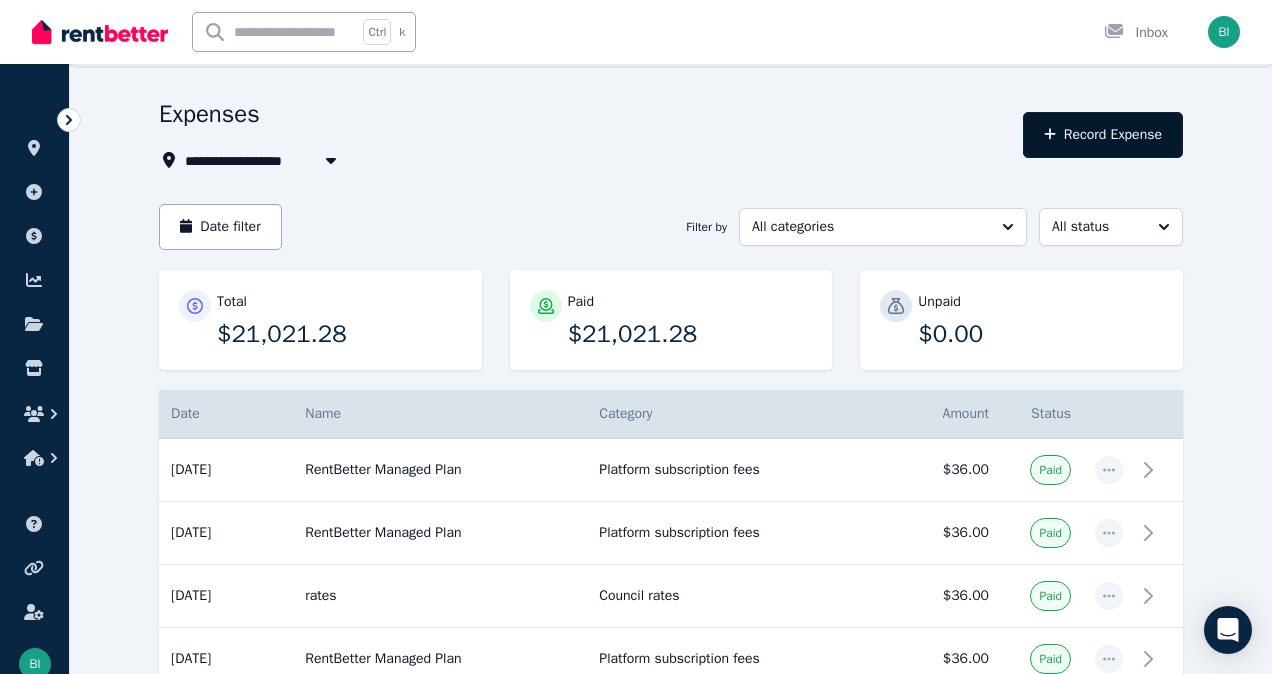 select on "**********" 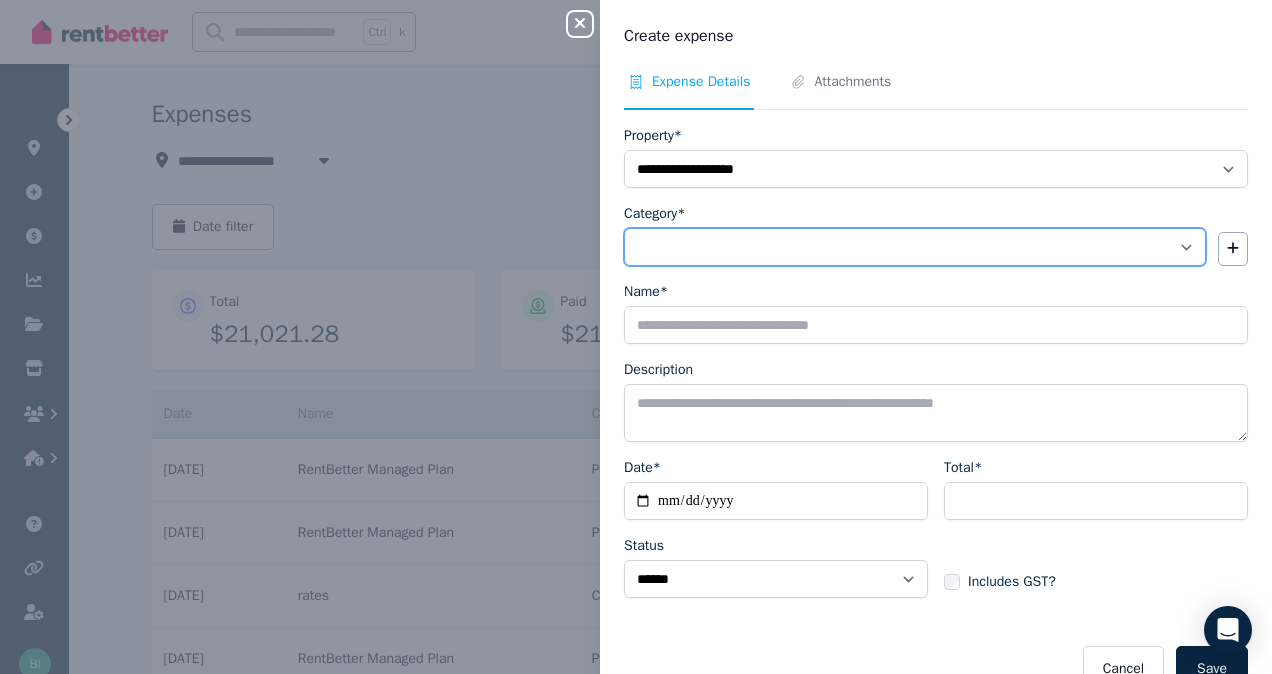 click on "**********" at bounding box center (915, 247) 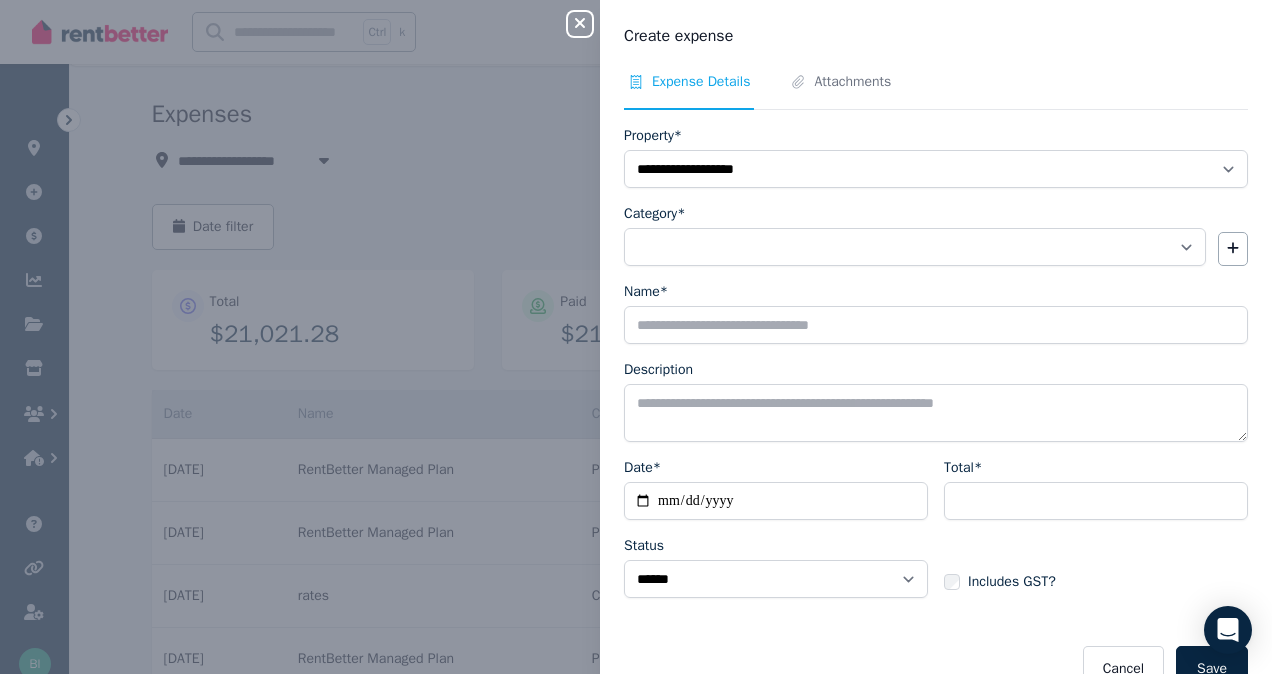 drag, startPoint x: 1196, startPoint y: 644, endPoint x: 1142, endPoint y: 634, distance: 54.91812 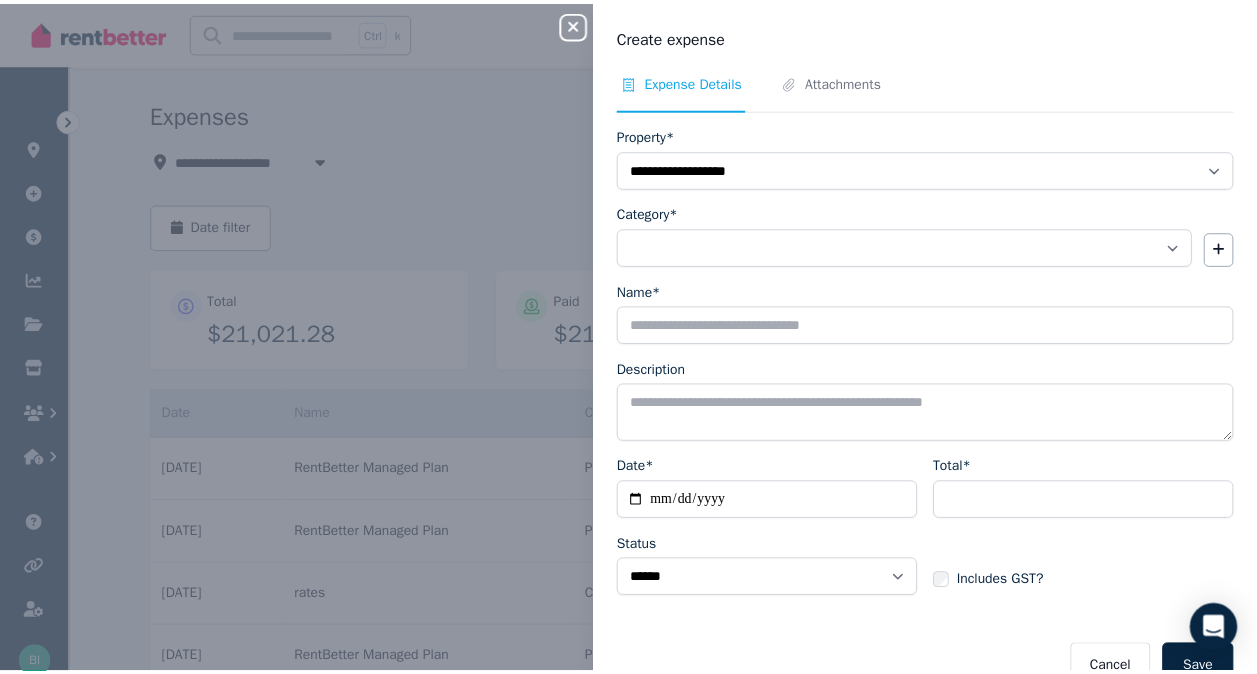 scroll, scrollTop: 37, scrollLeft: 0, axis: vertical 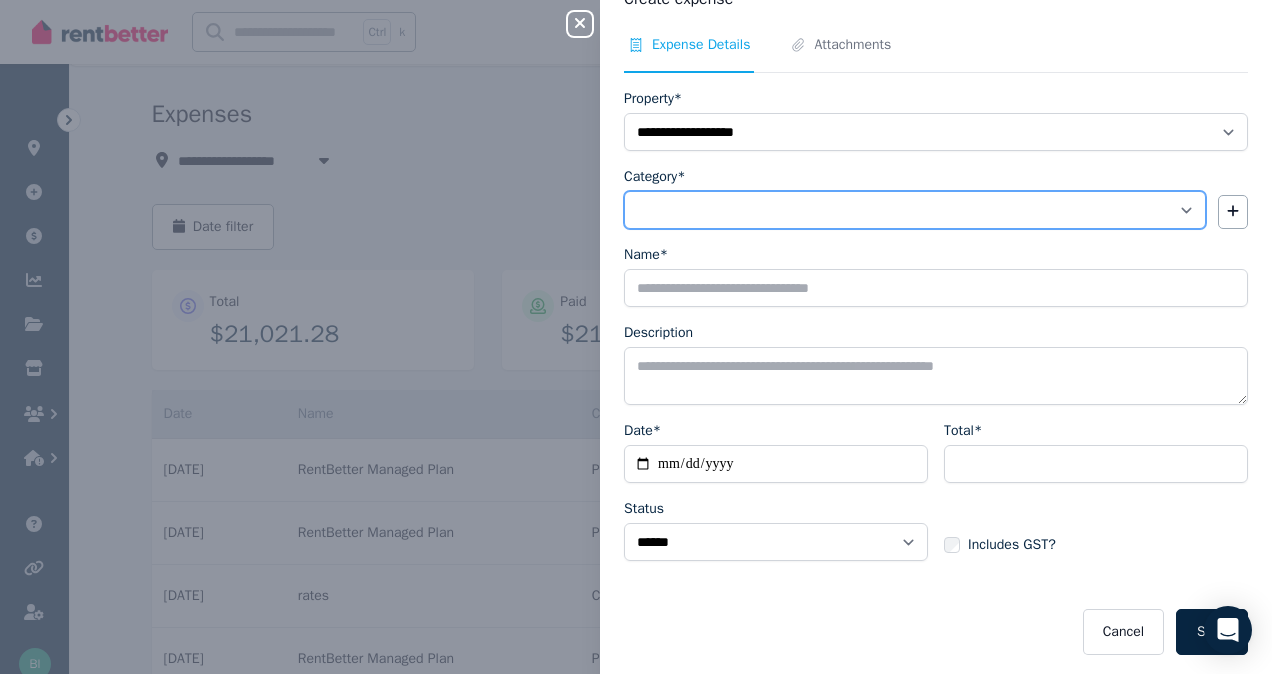 click on "**********" at bounding box center [915, 210] 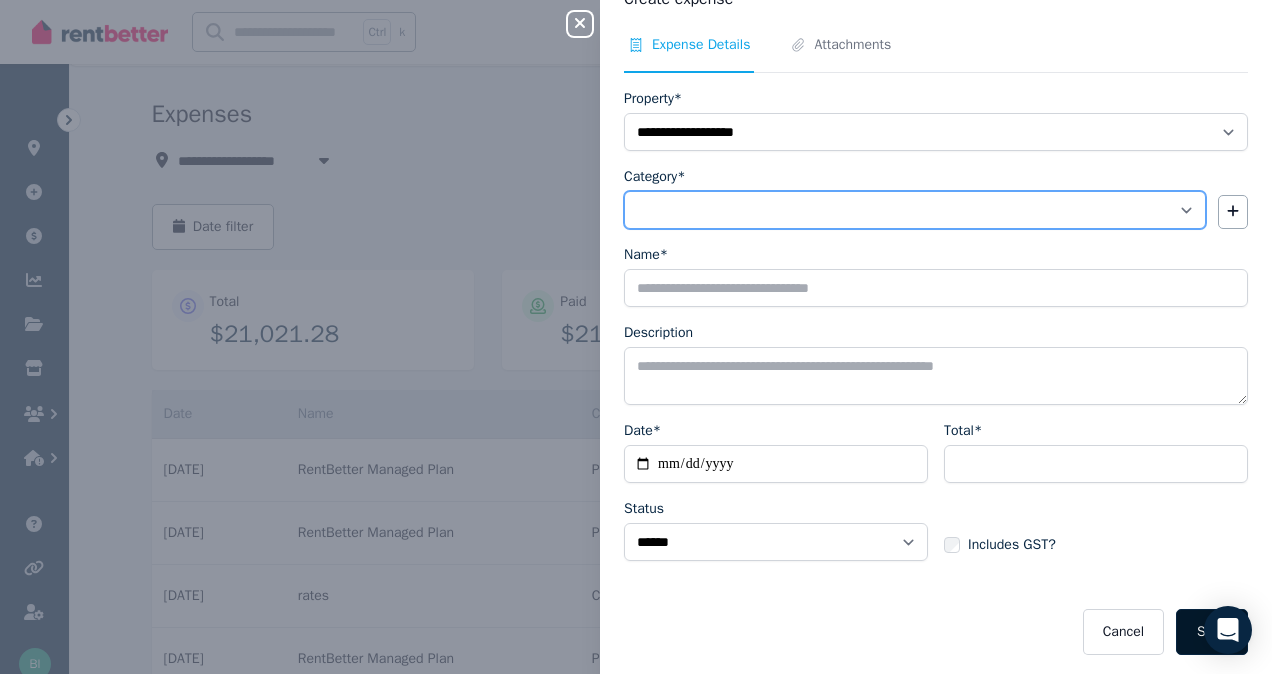 select on "**********" 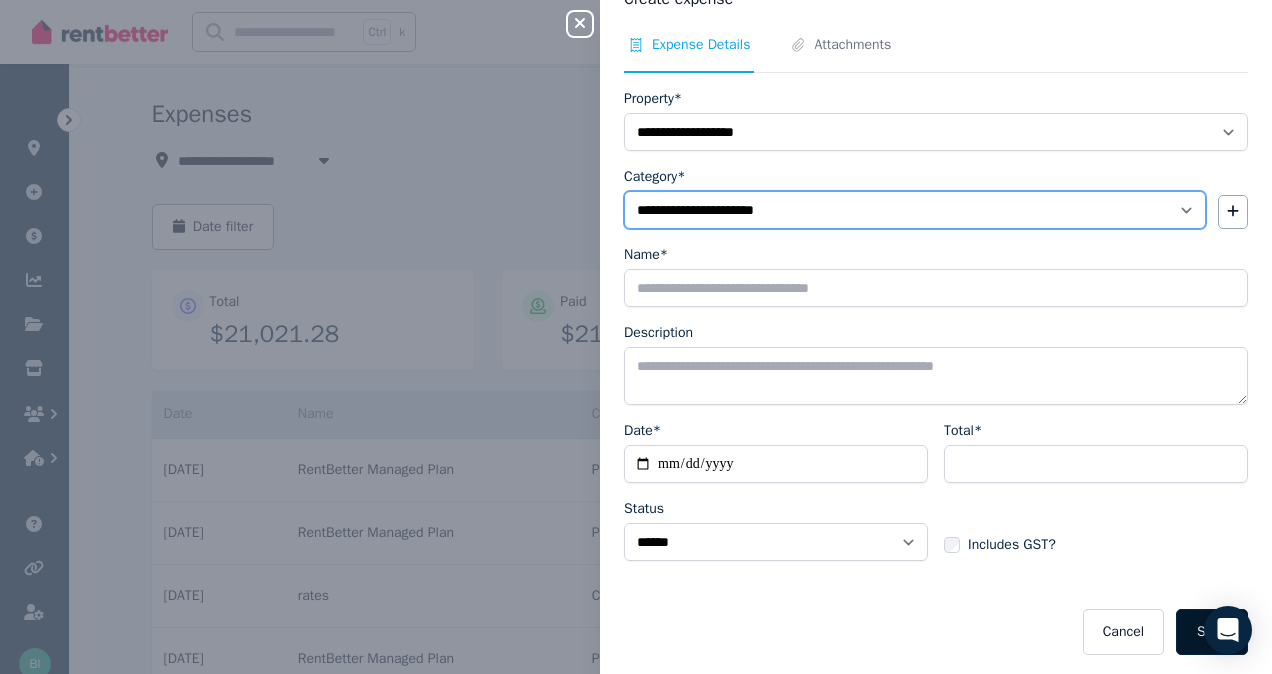 click on "**********" at bounding box center (915, 210) 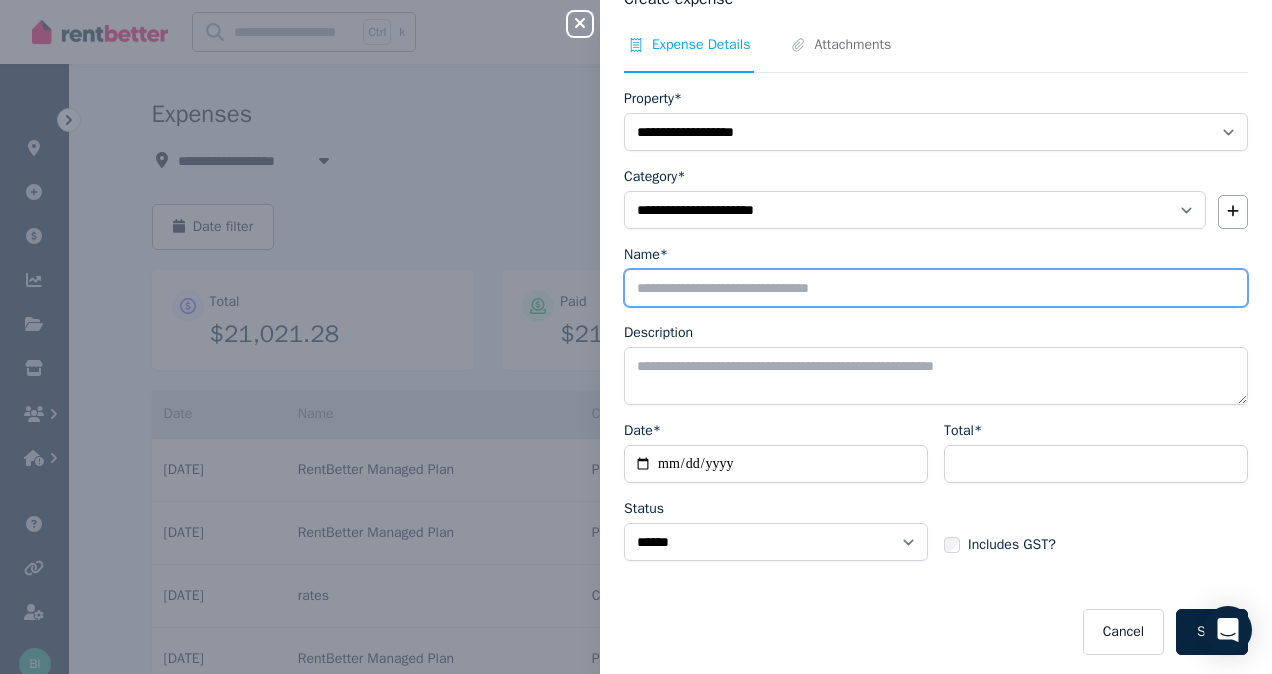 click on "Name*" at bounding box center [936, 288] 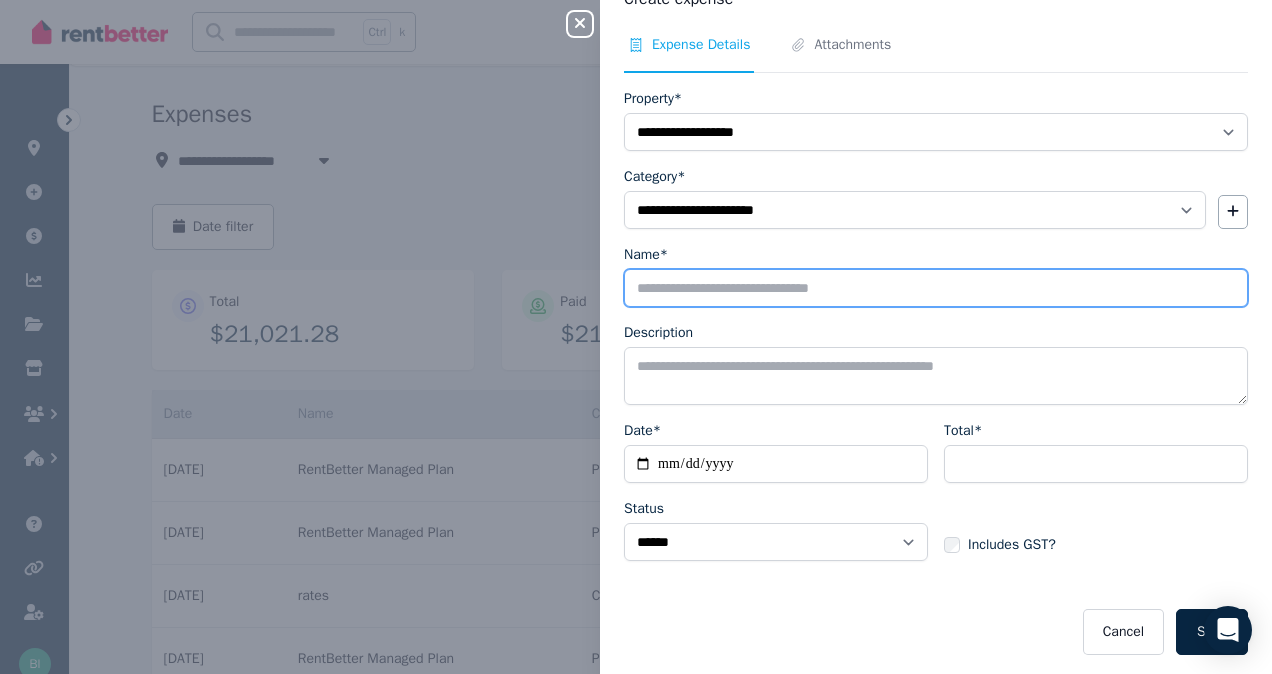 type on "**********" 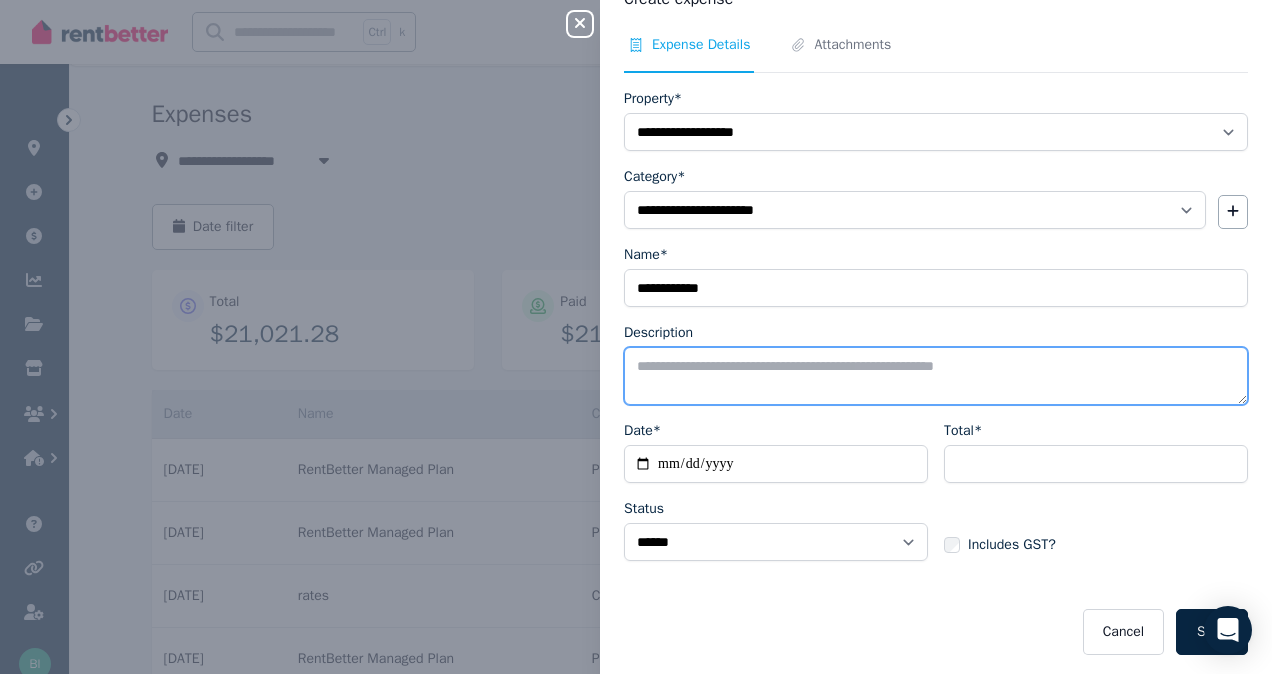 click on "Description" at bounding box center (936, 376) 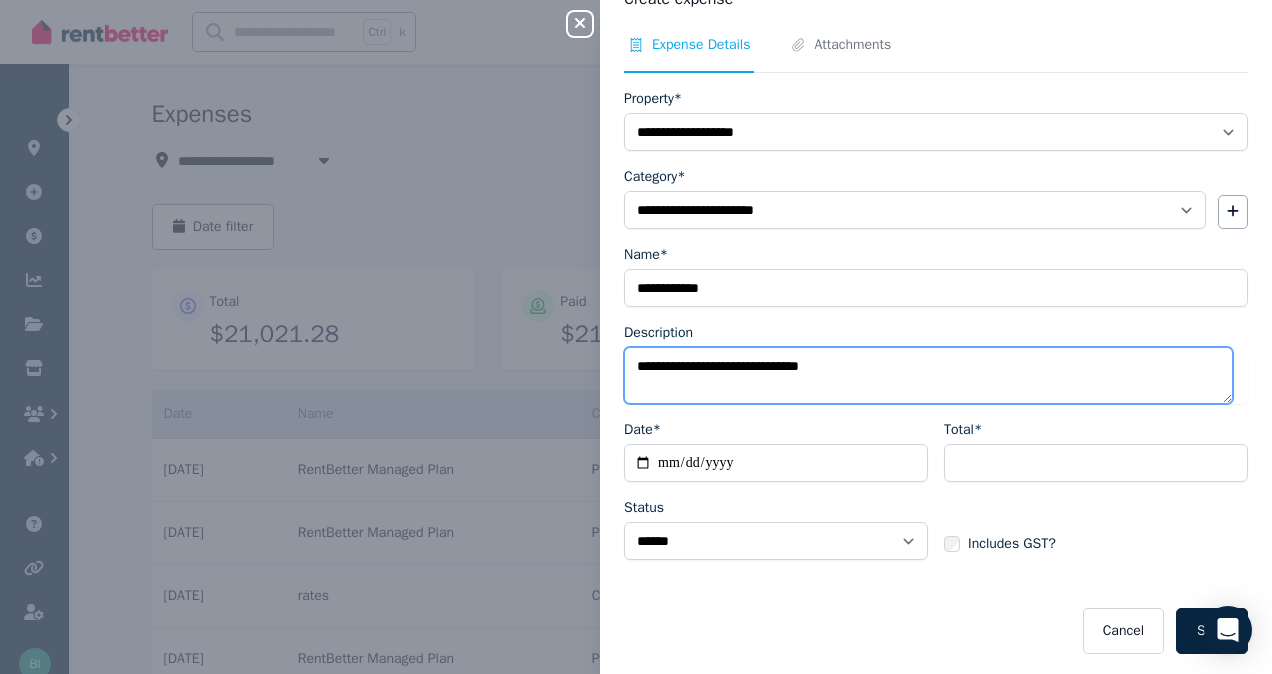 type on "**********" 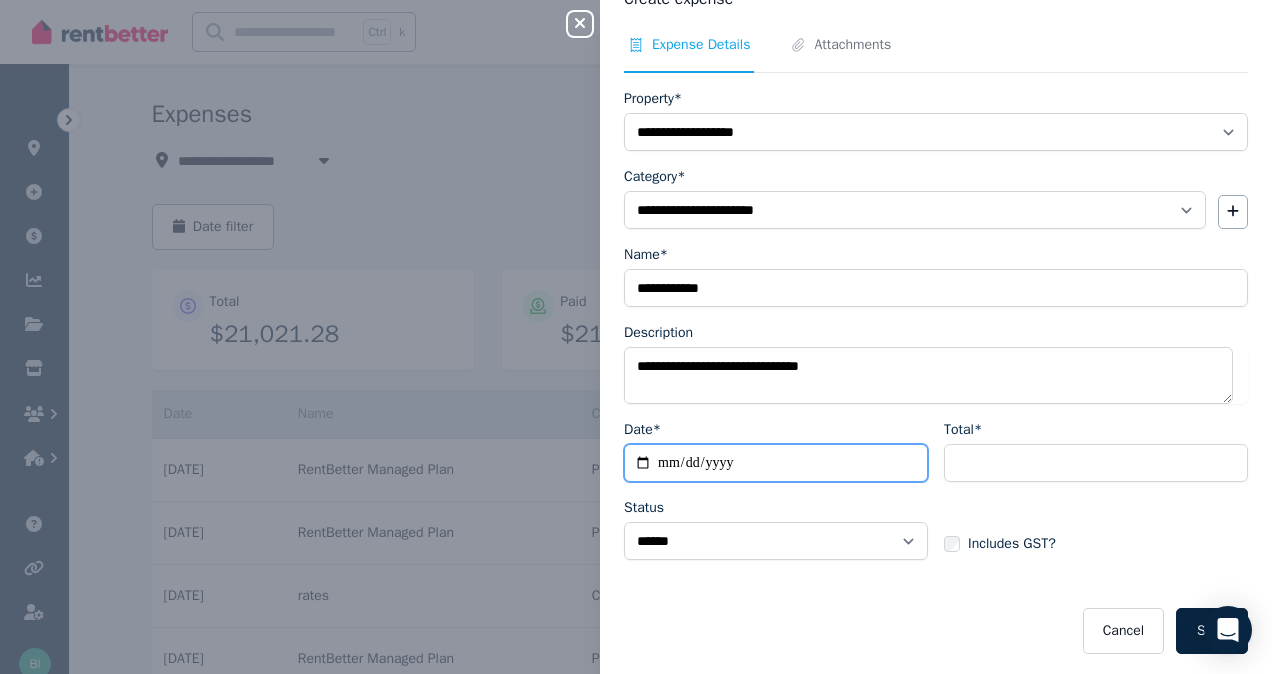 click on "Date*" at bounding box center [776, 463] 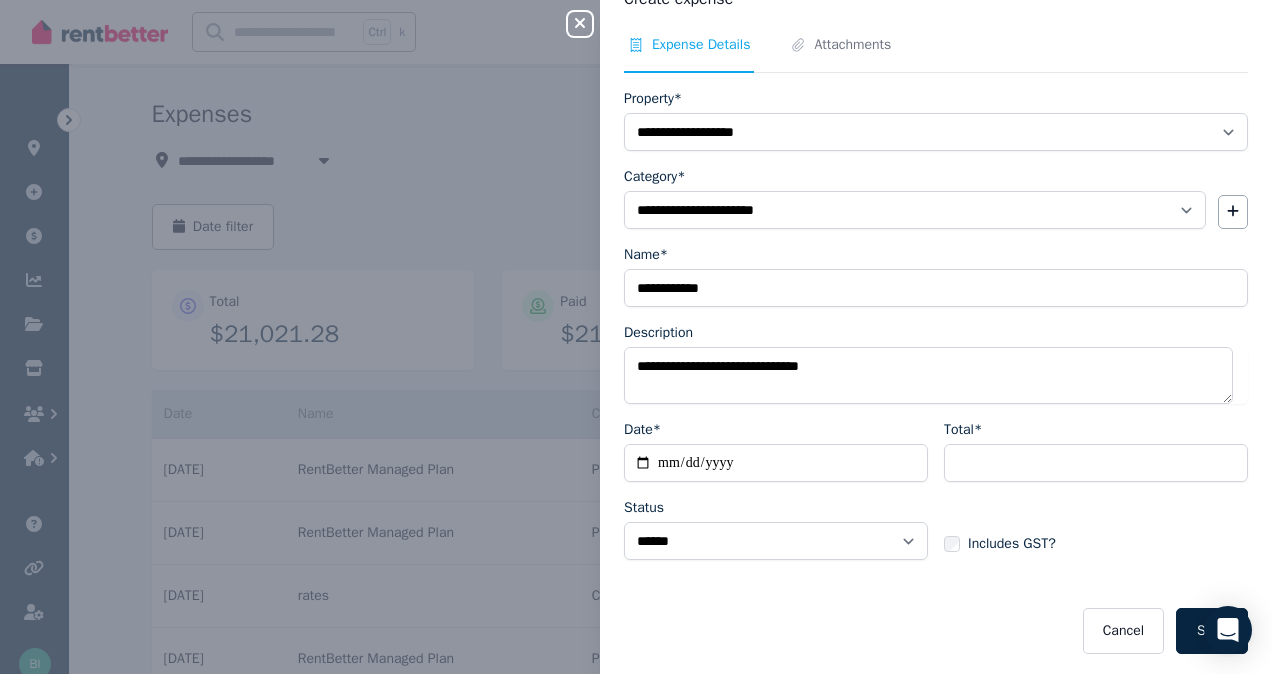 click on "**********" at bounding box center (636, 337) 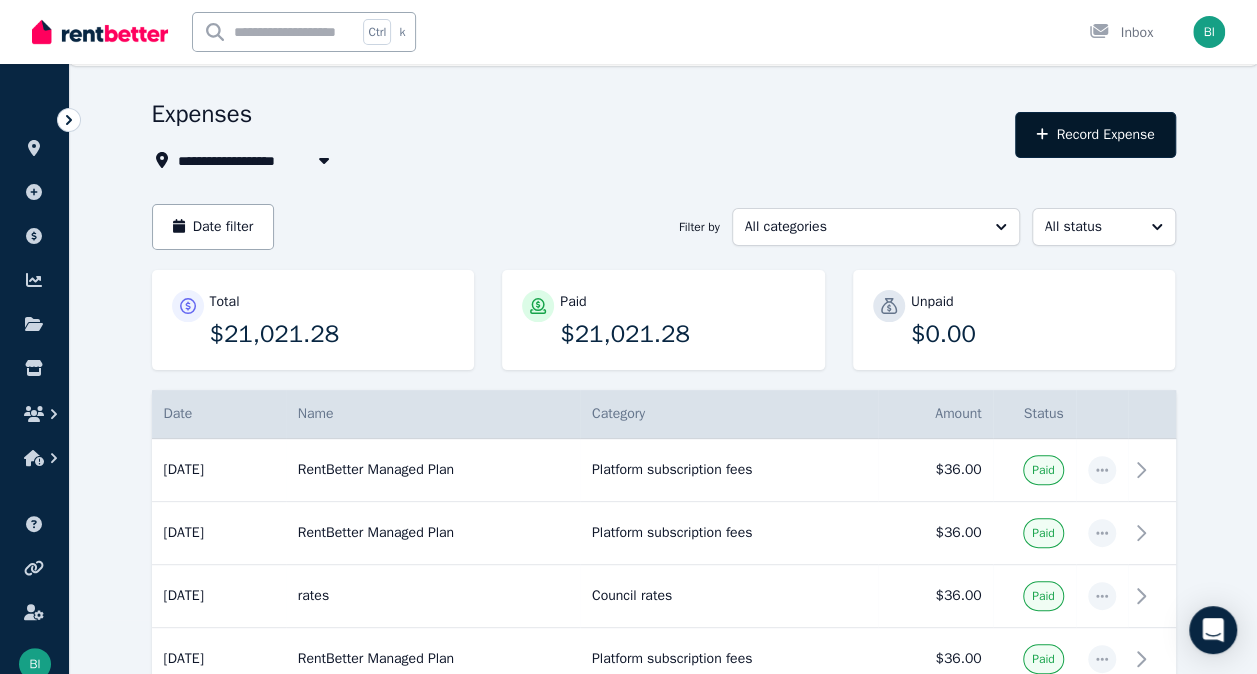click on "Record Expense" at bounding box center [1095, 135] 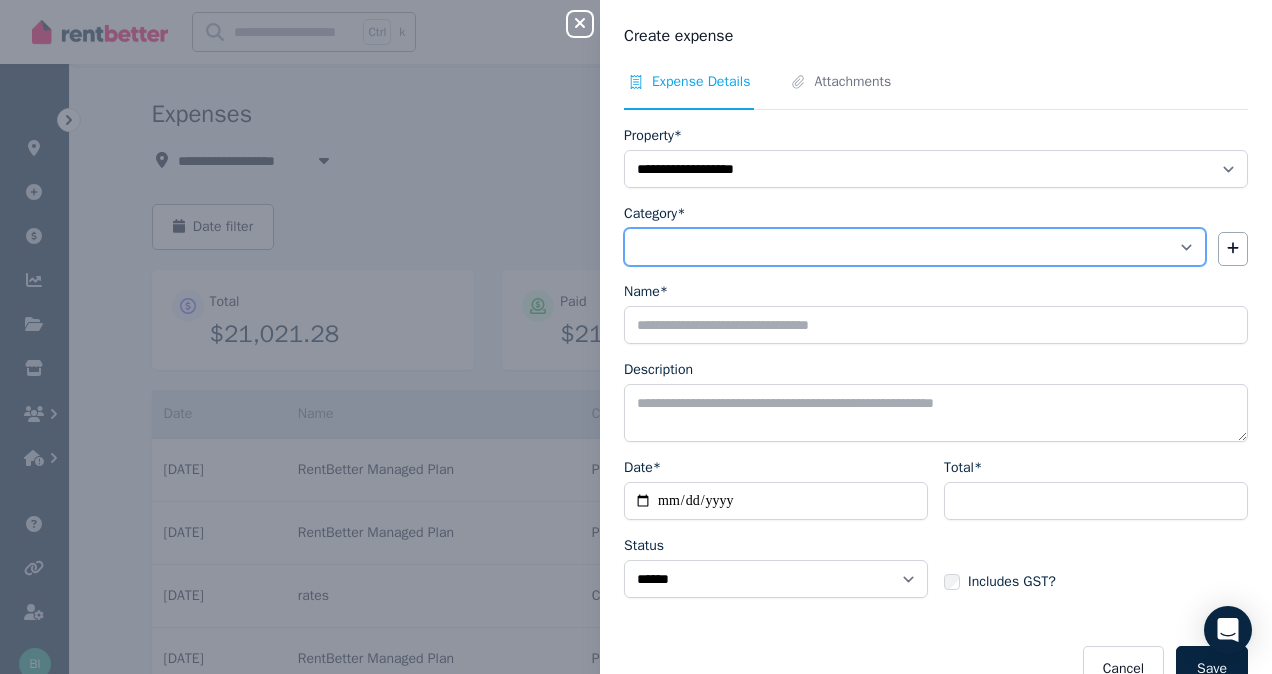 click on "**********" at bounding box center [915, 247] 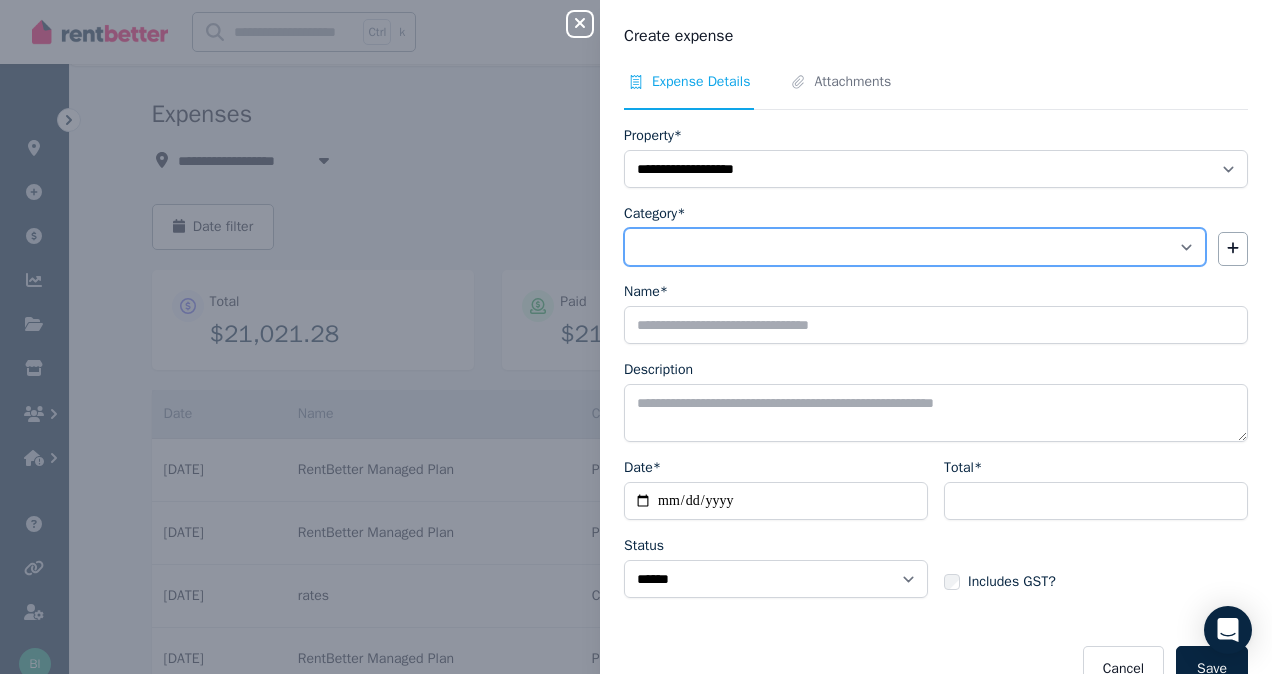 select on "**********" 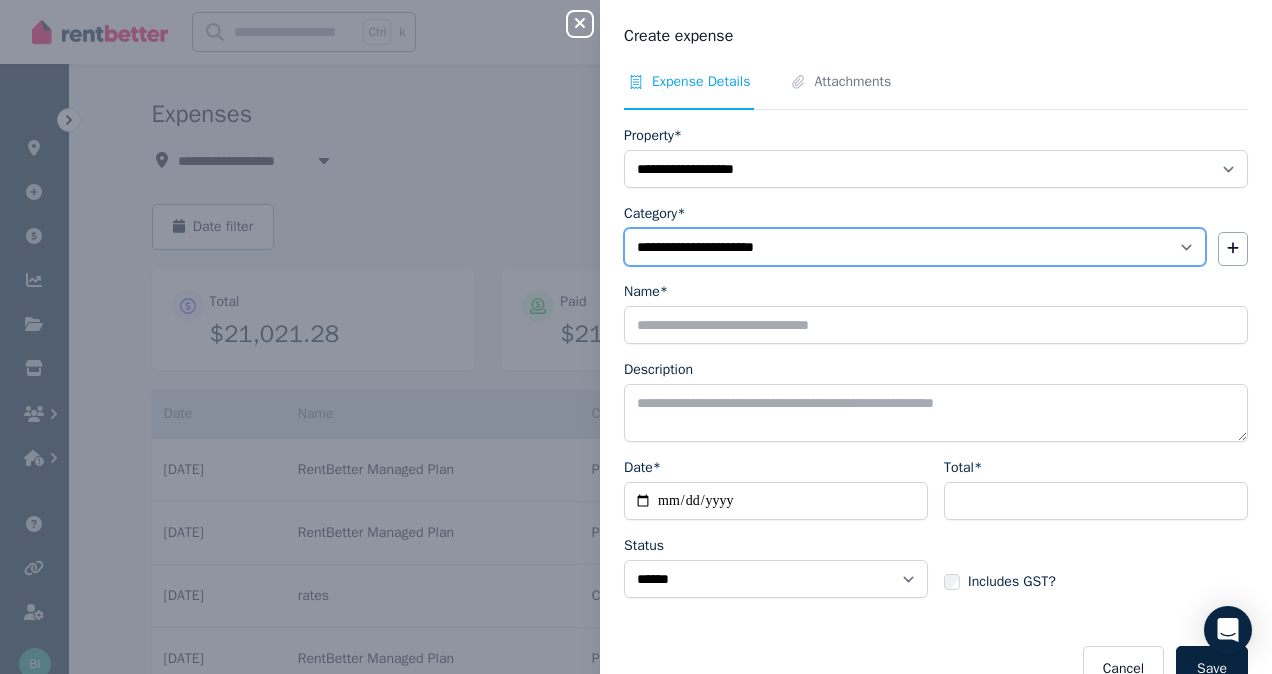 click on "**********" at bounding box center (915, 247) 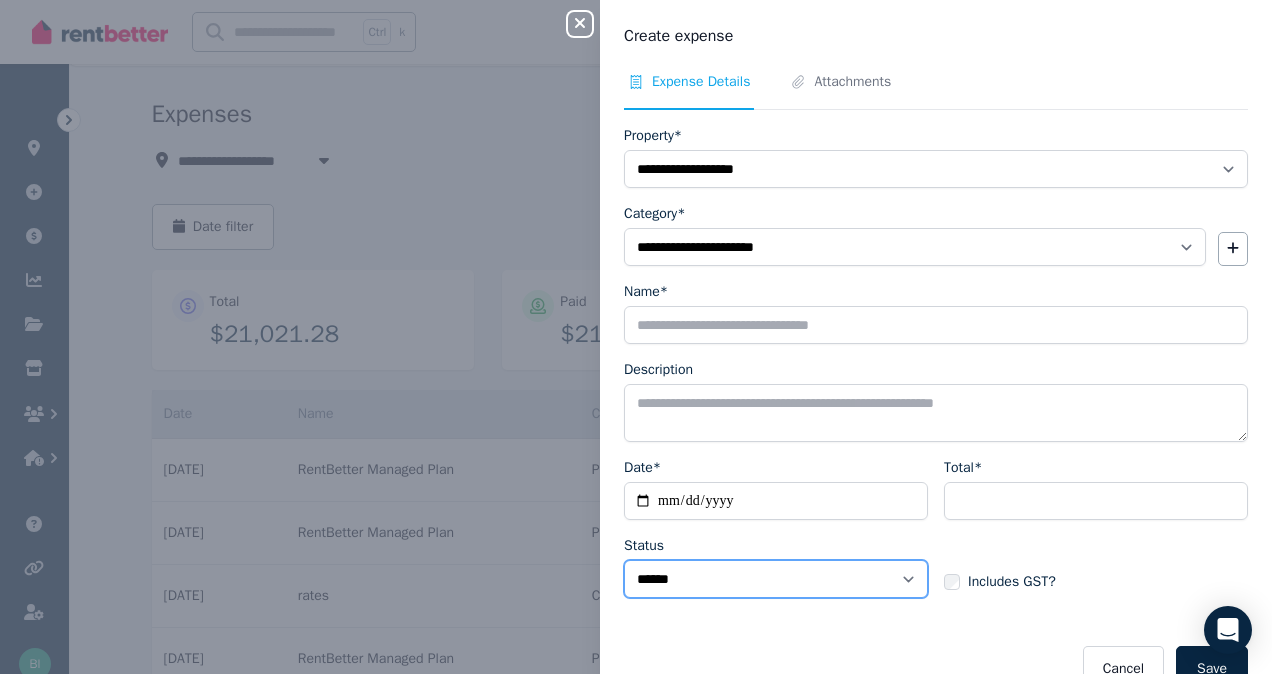 click on "****** ****" at bounding box center (776, 579) 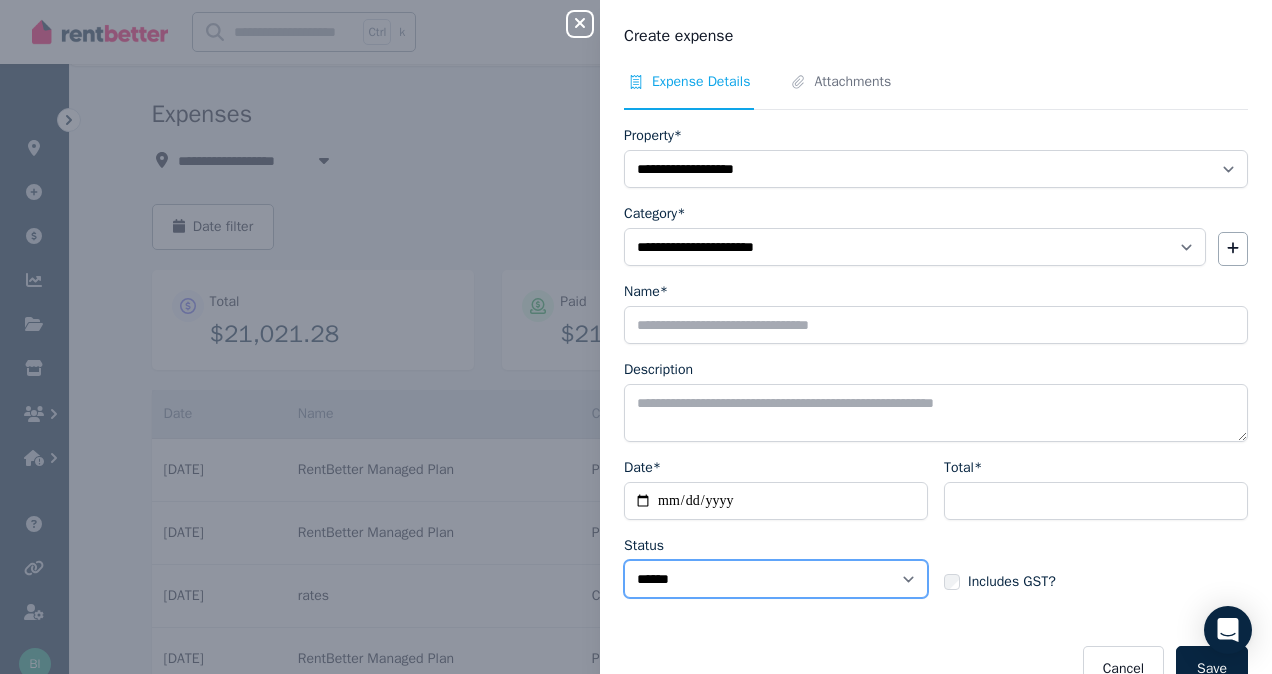 select on "**********" 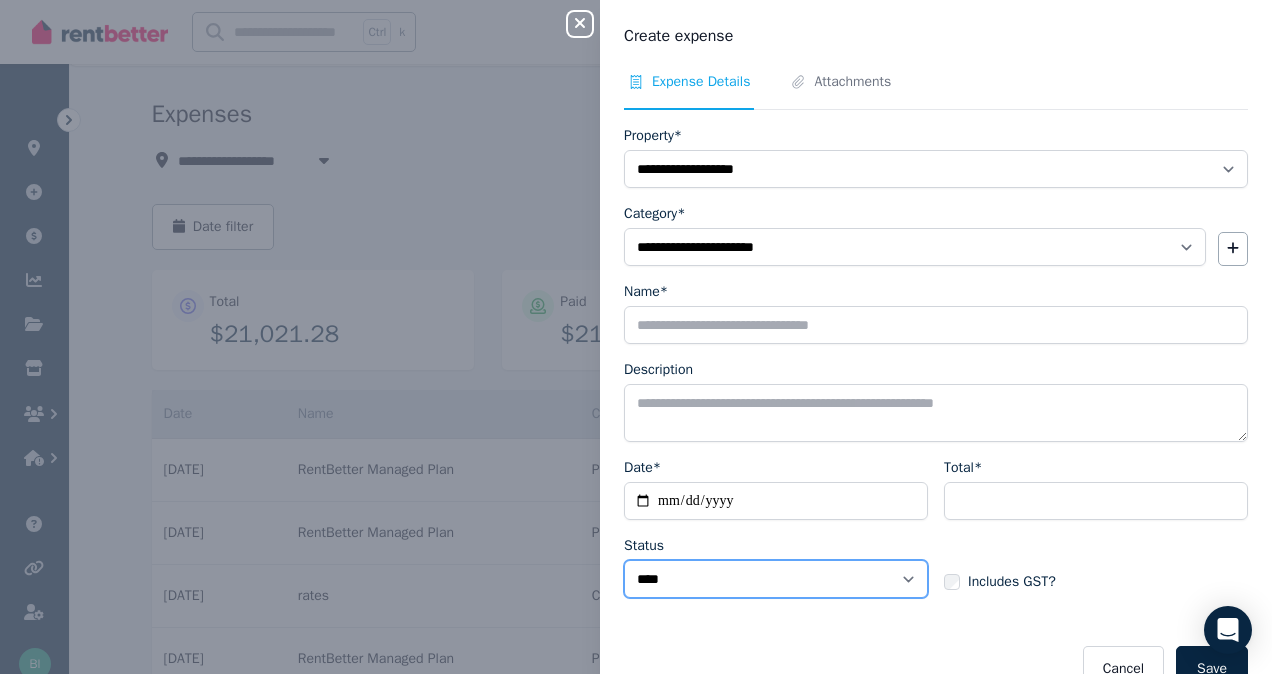 click on "****** ****" at bounding box center (776, 579) 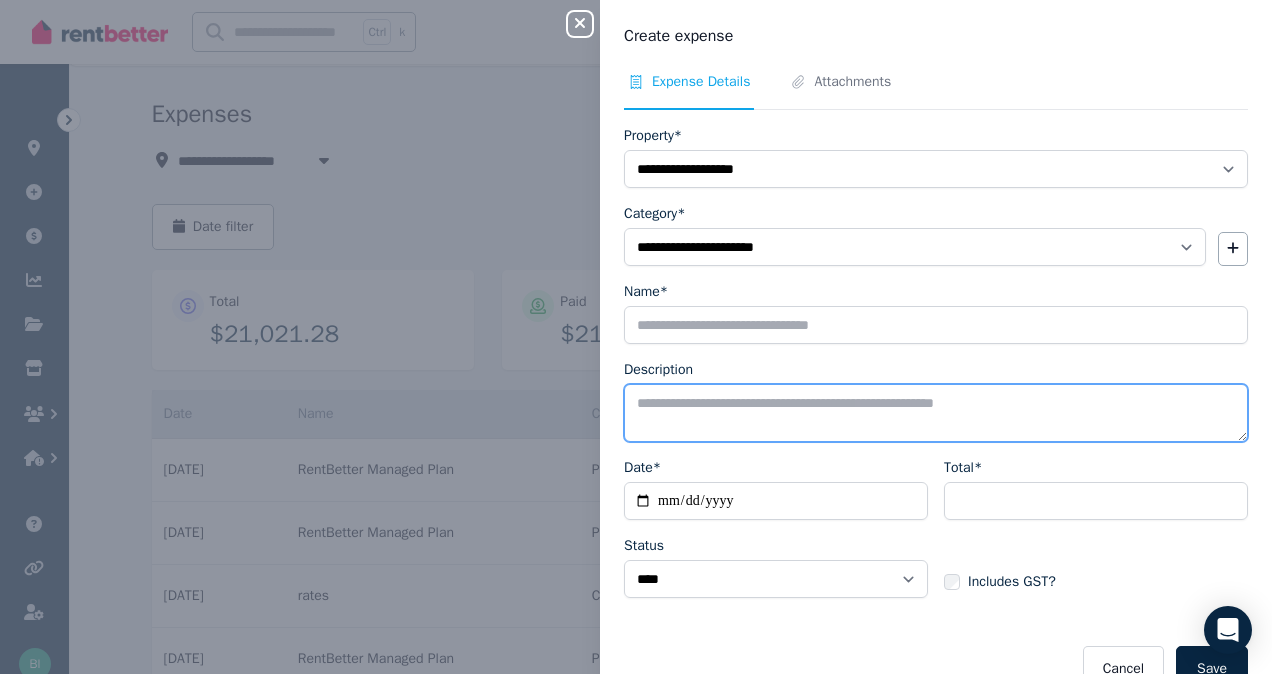 click on "Description" at bounding box center (936, 413) 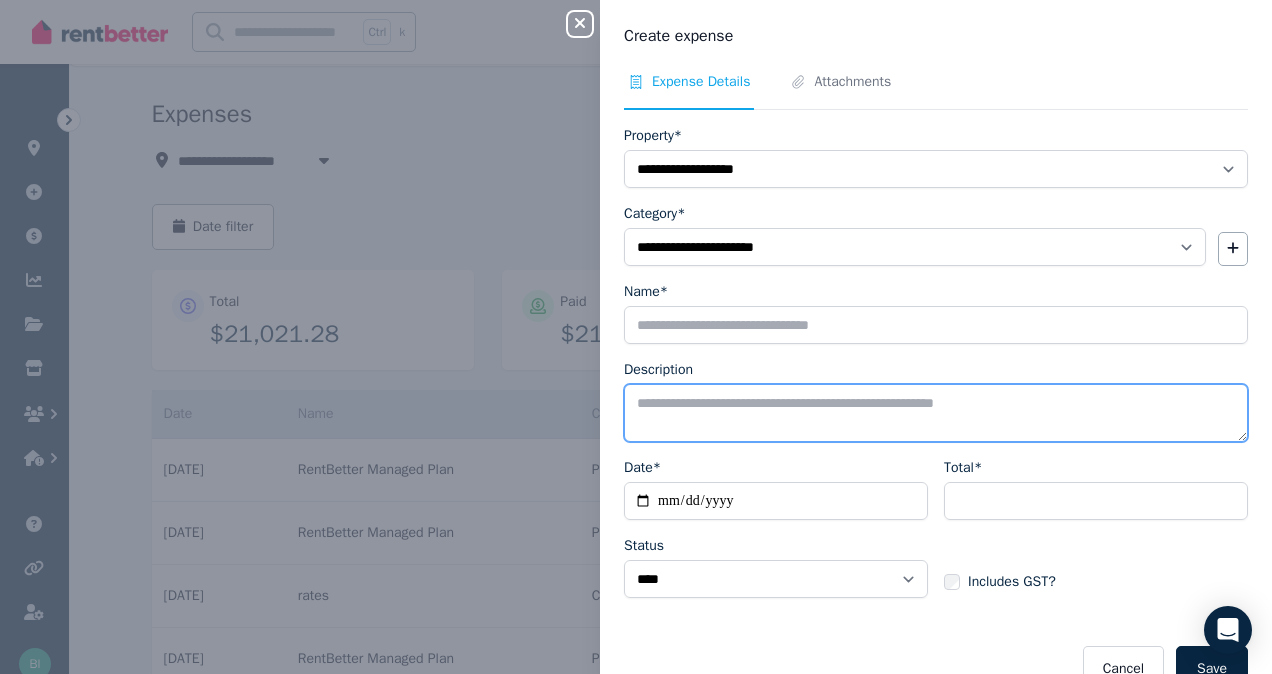 paste on "**********" 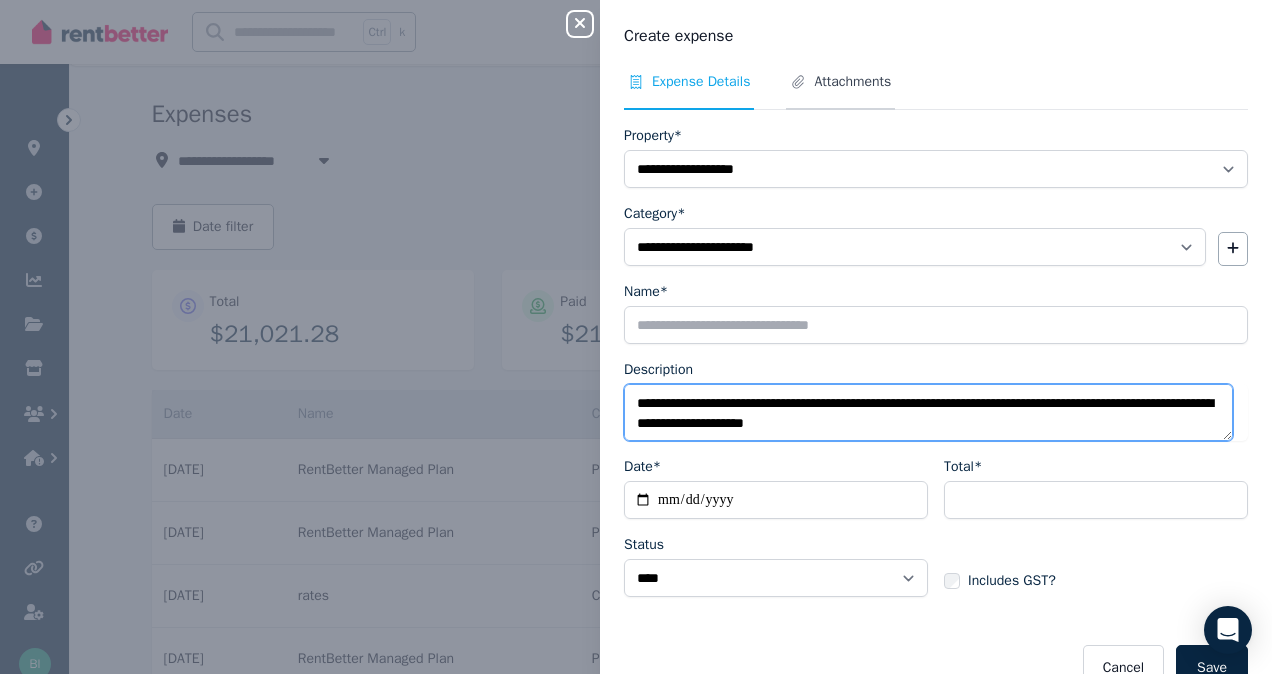 type on "**********" 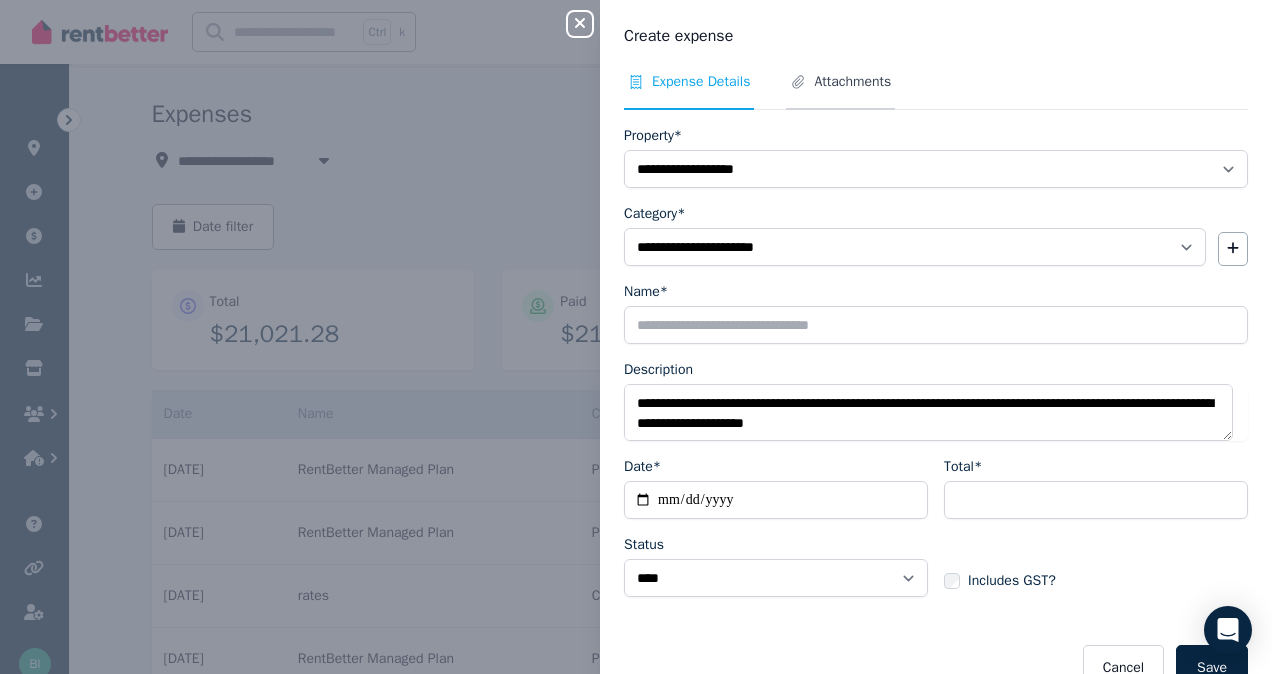 click on "Attachments" at bounding box center (852, 82) 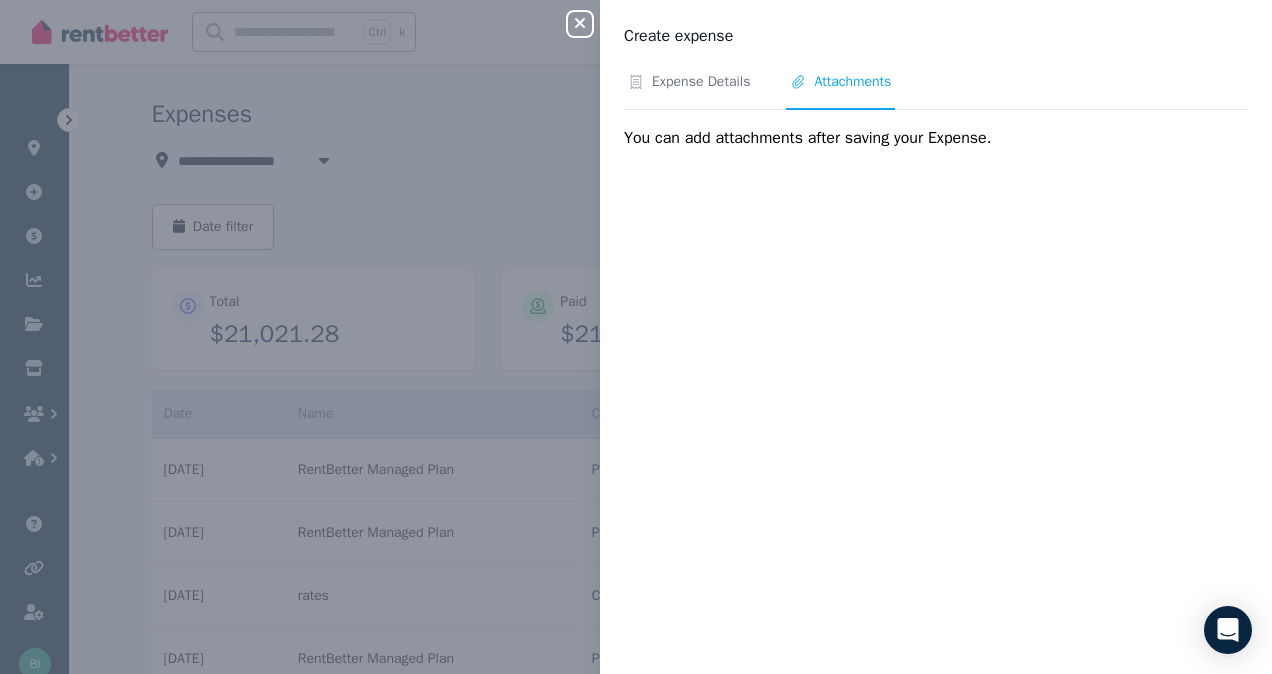 click on "Expense Details Attachments You can add attachments after saving your Expense." at bounding box center (936, 361) 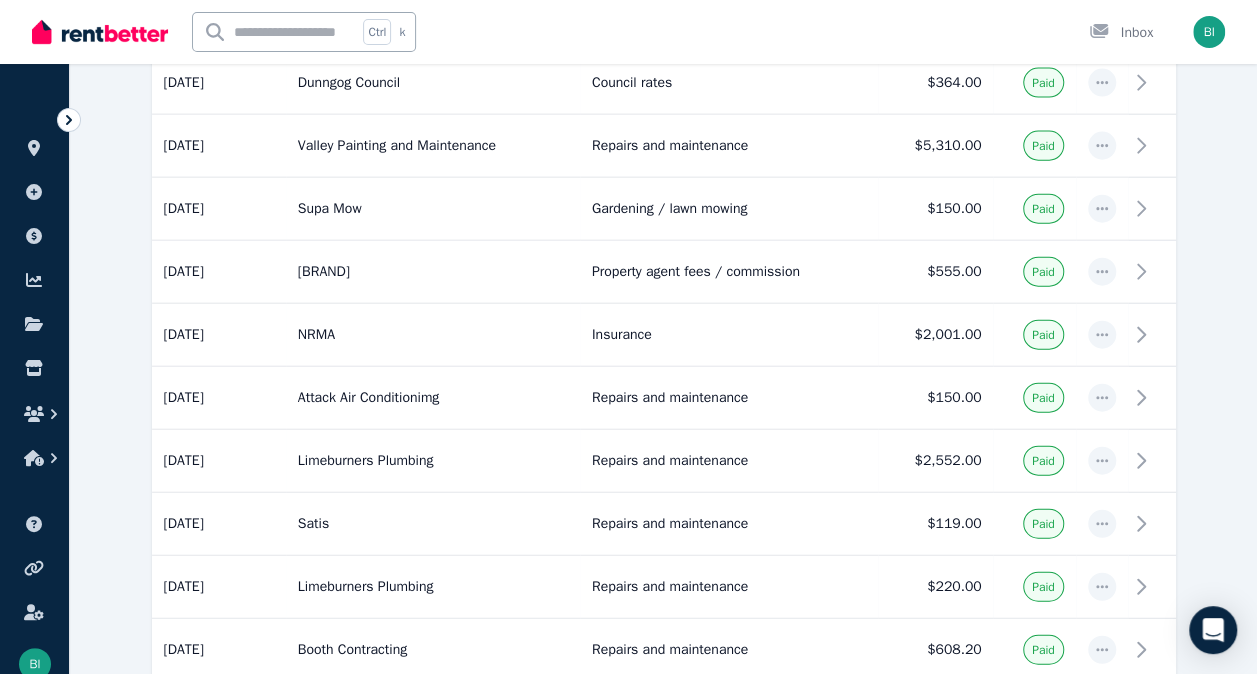 scroll, scrollTop: 2215, scrollLeft: 0, axis: vertical 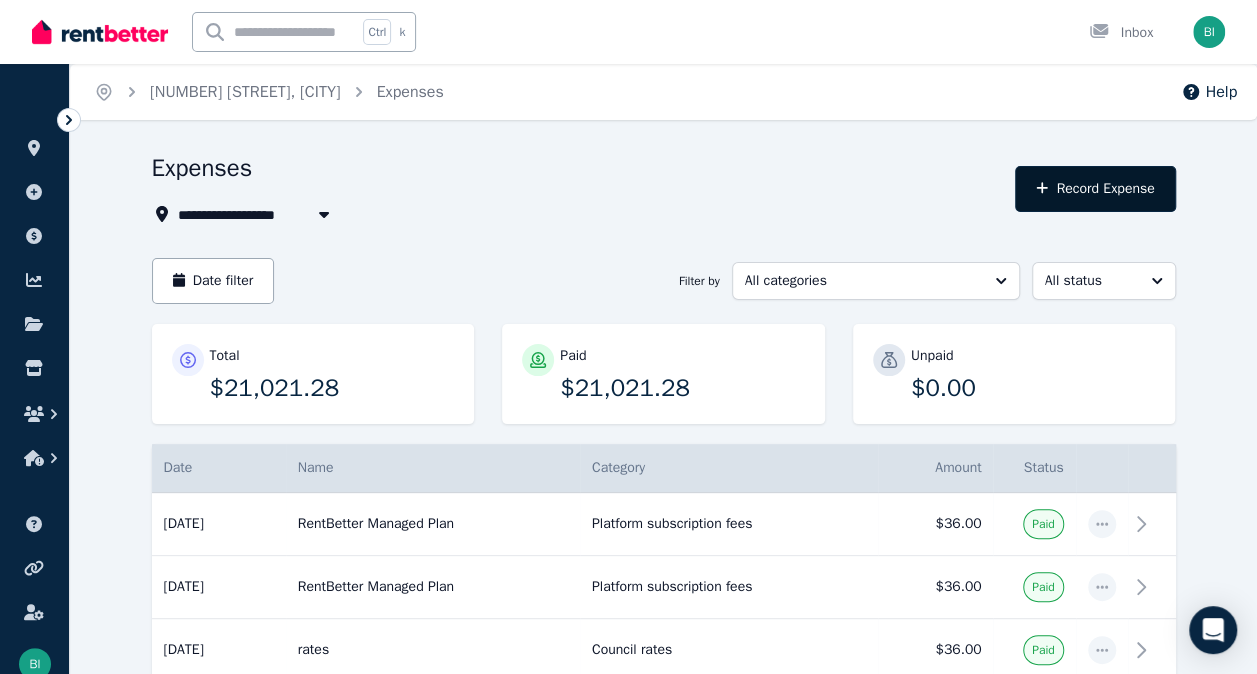 click on "Record Expense" at bounding box center [1095, 189] 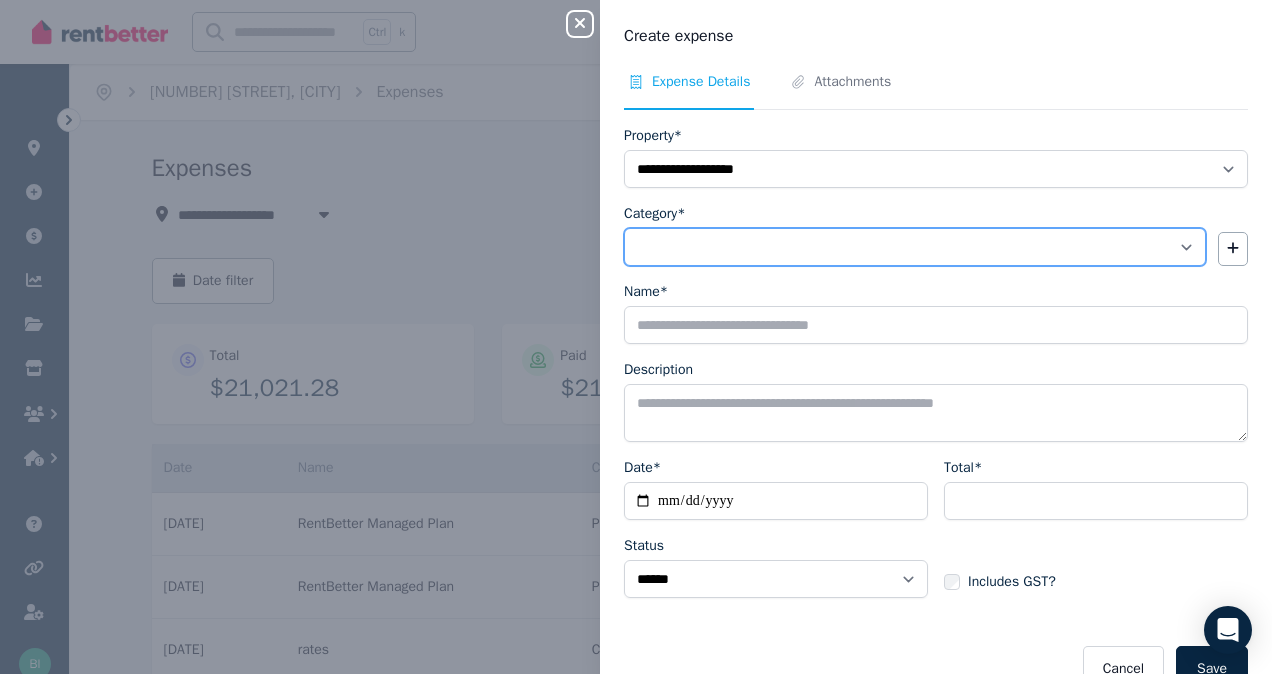 click on "**********" at bounding box center (915, 247) 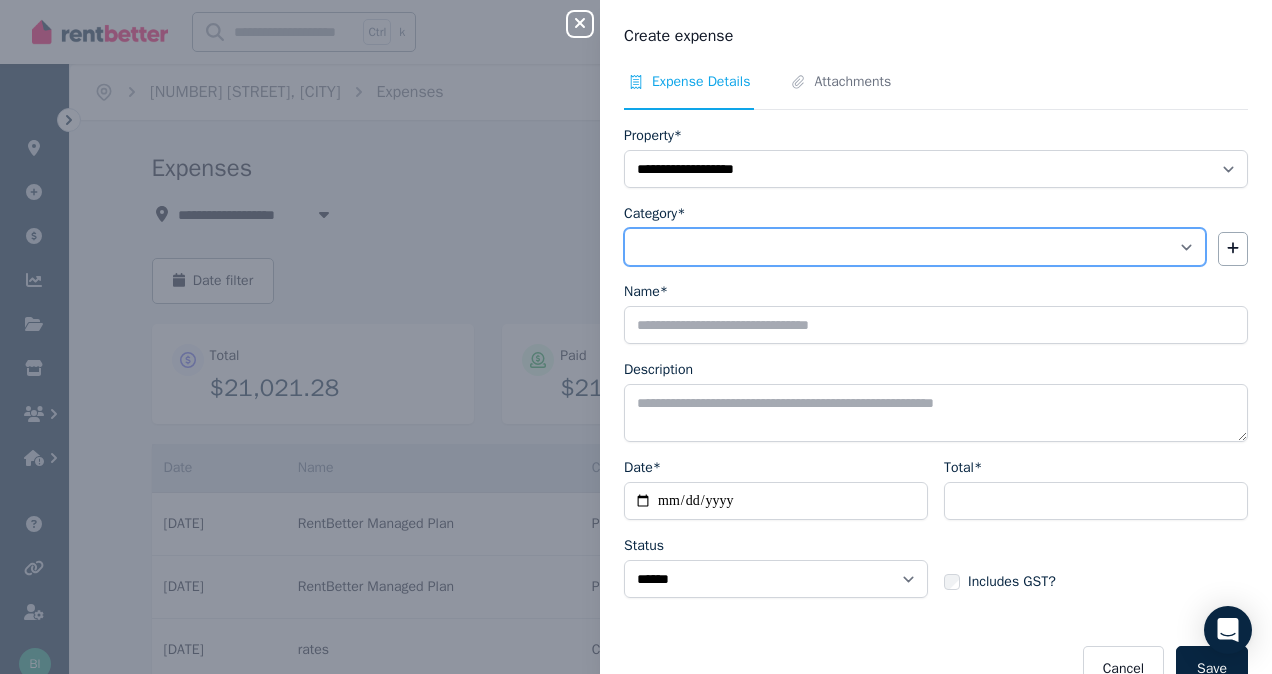 select on "**********" 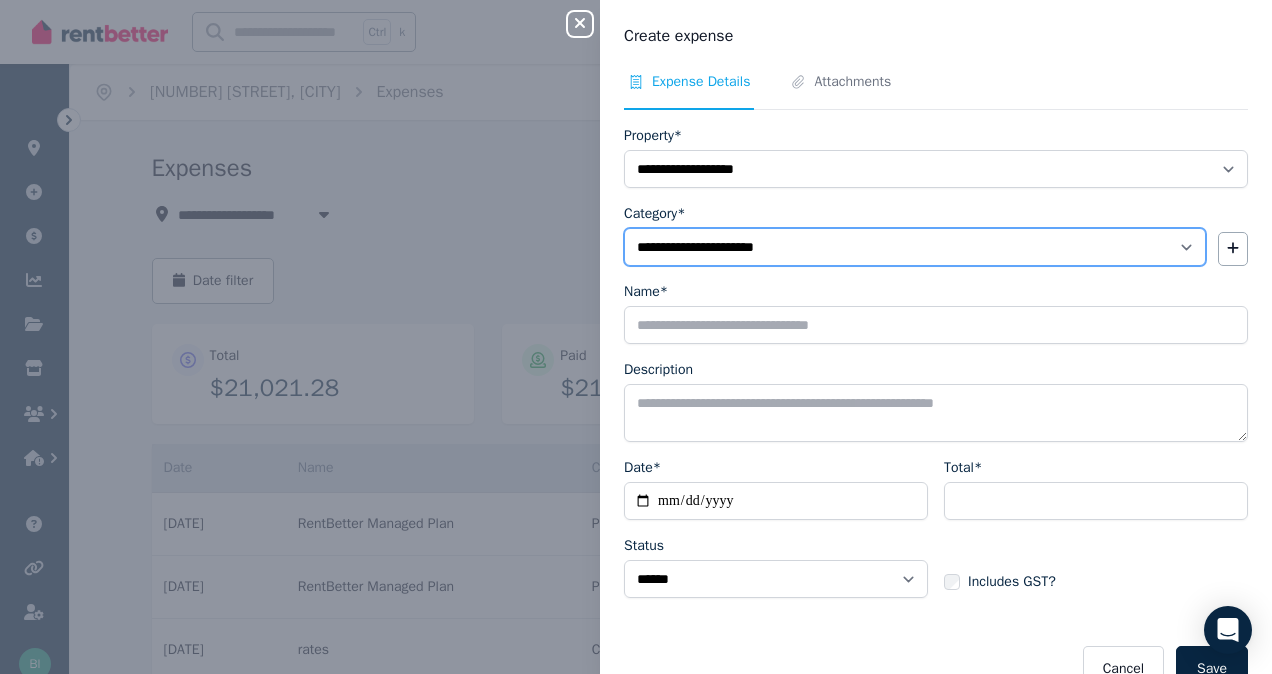 click on "**********" at bounding box center [915, 247] 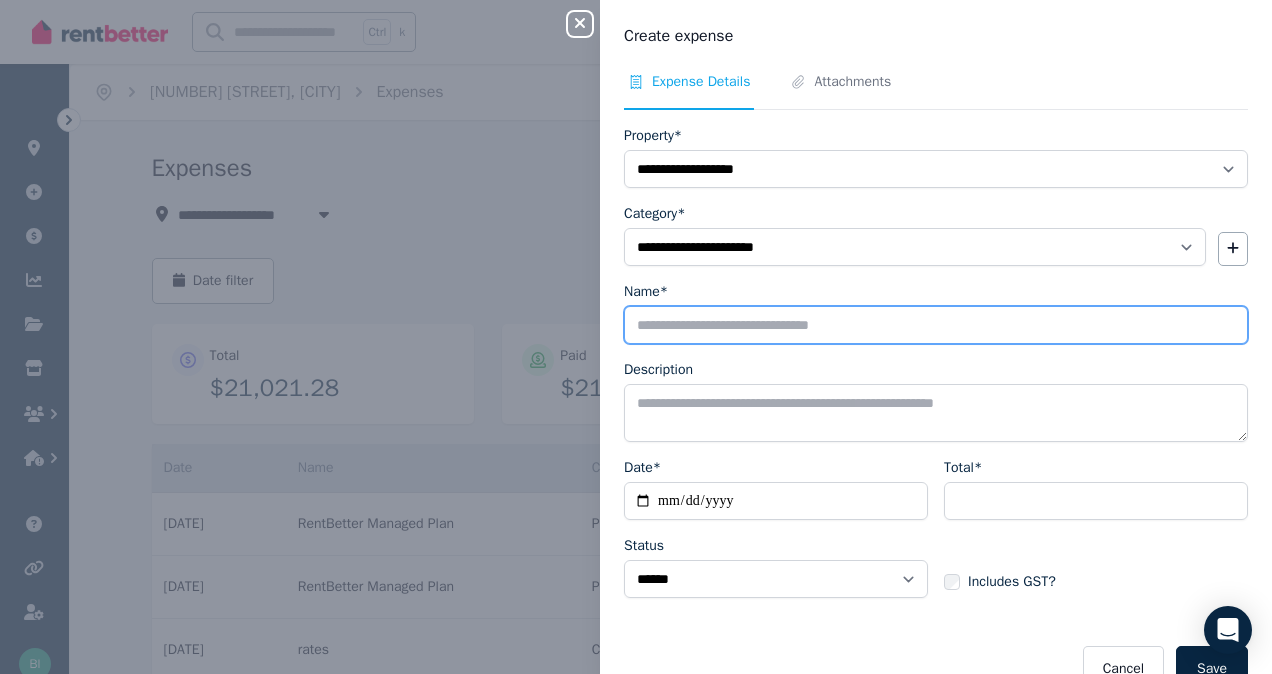 click on "Name*" at bounding box center (936, 325) 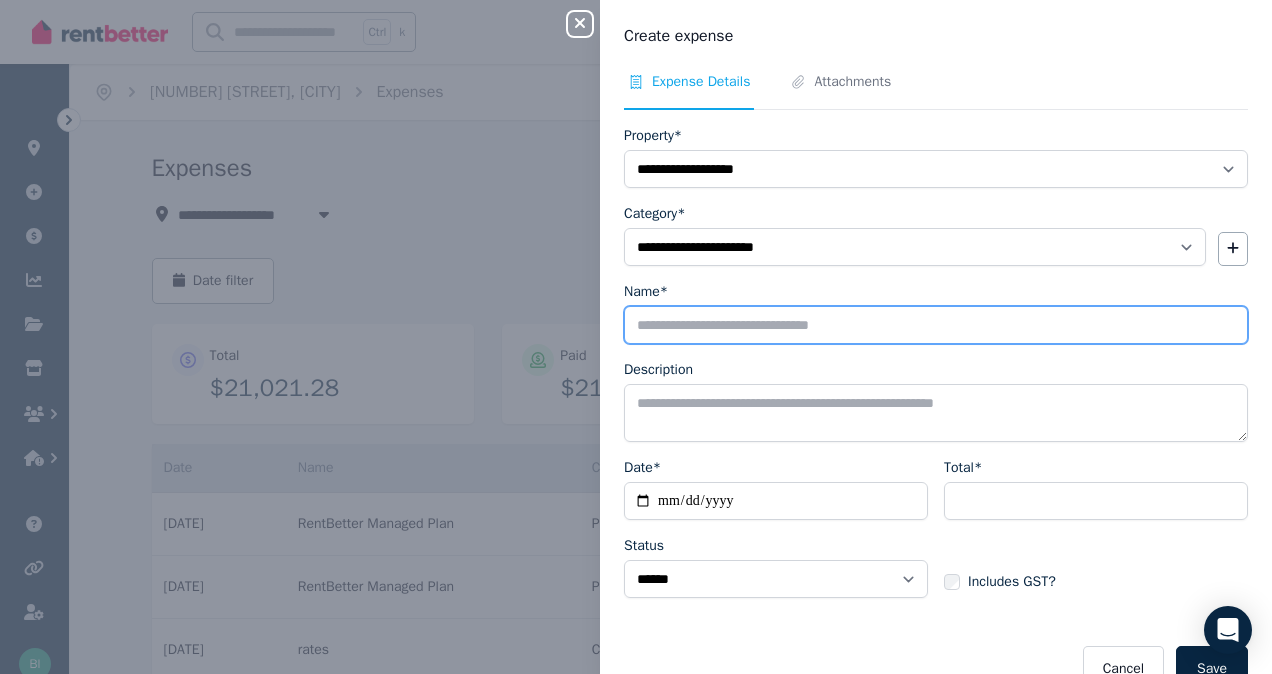 type on "**********" 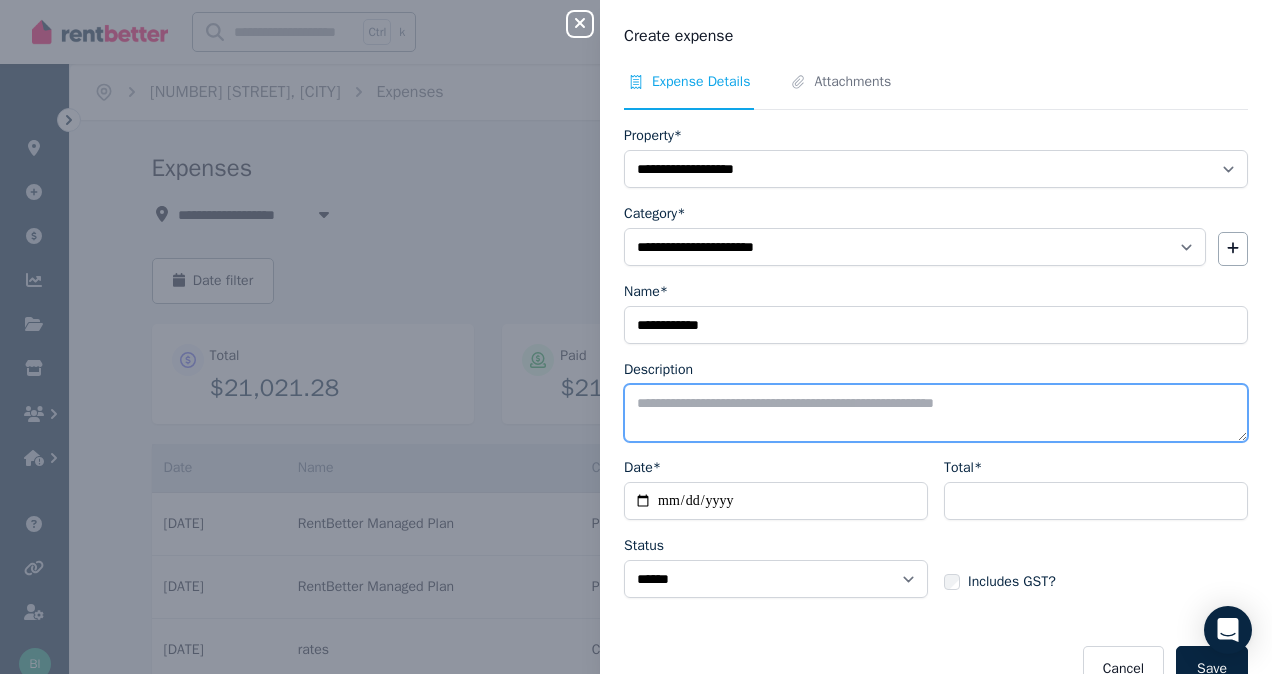 click on "Description" at bounding box center (936, 413) 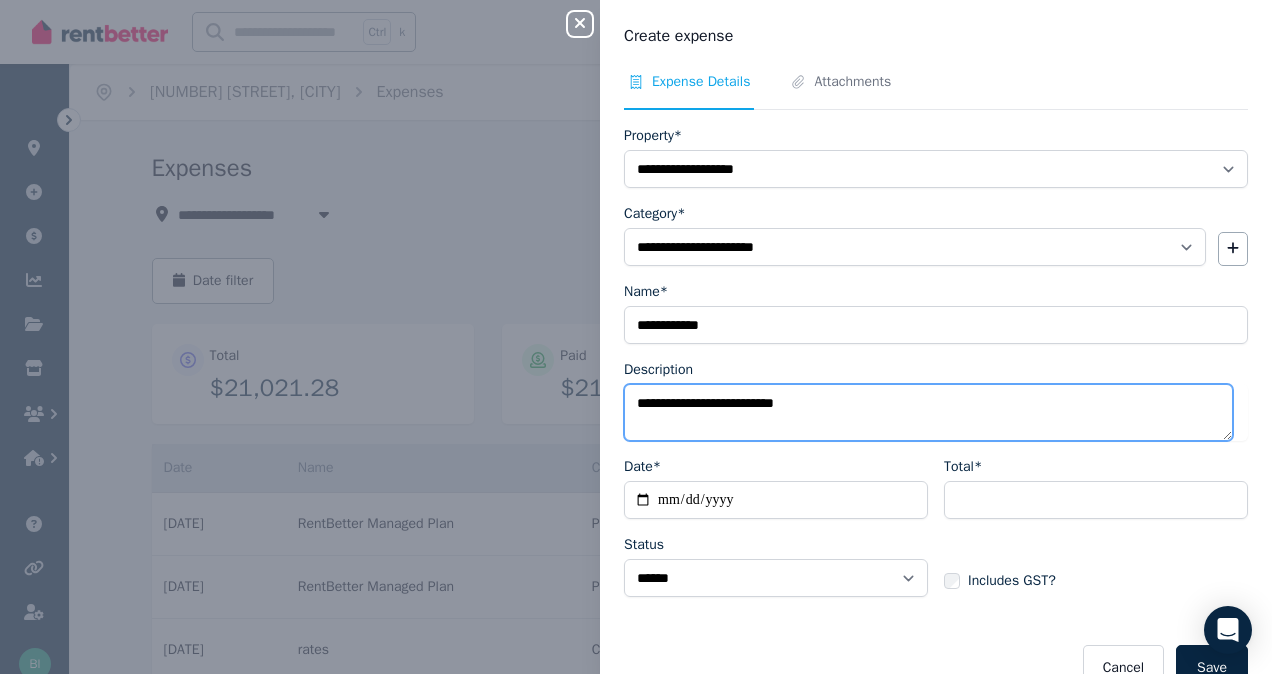 type on "**********" 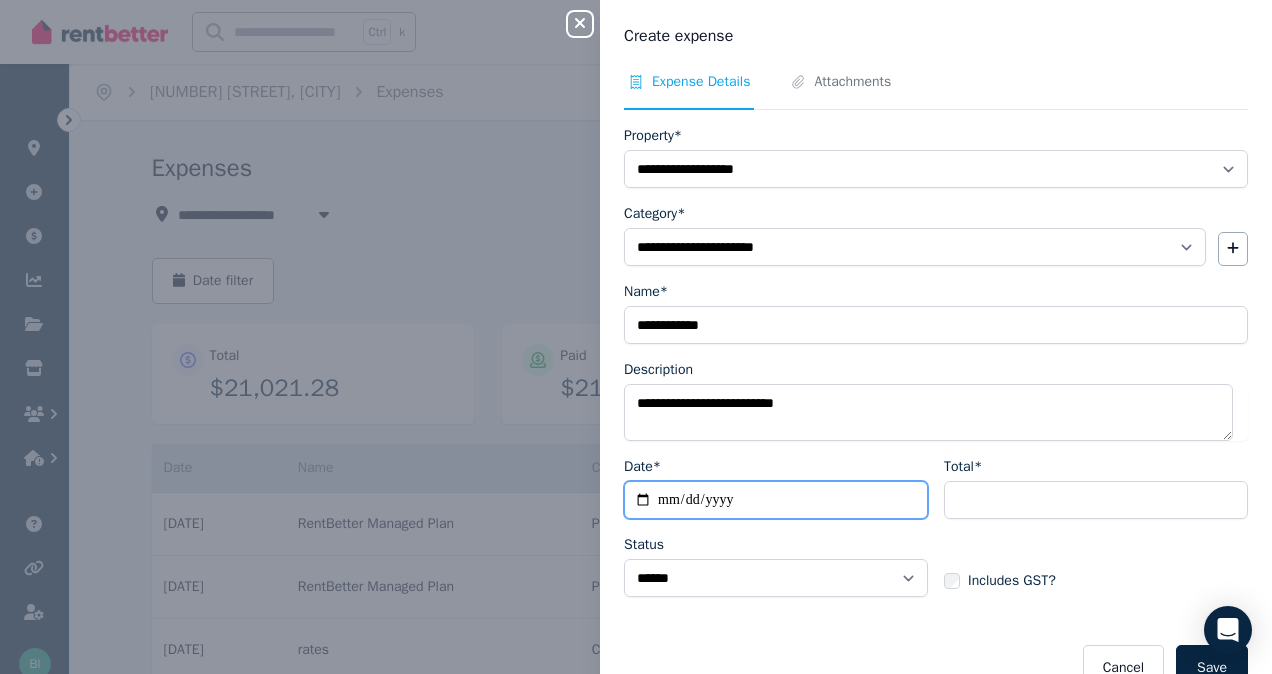 click on "Date*" at bounding box center (776, 500) 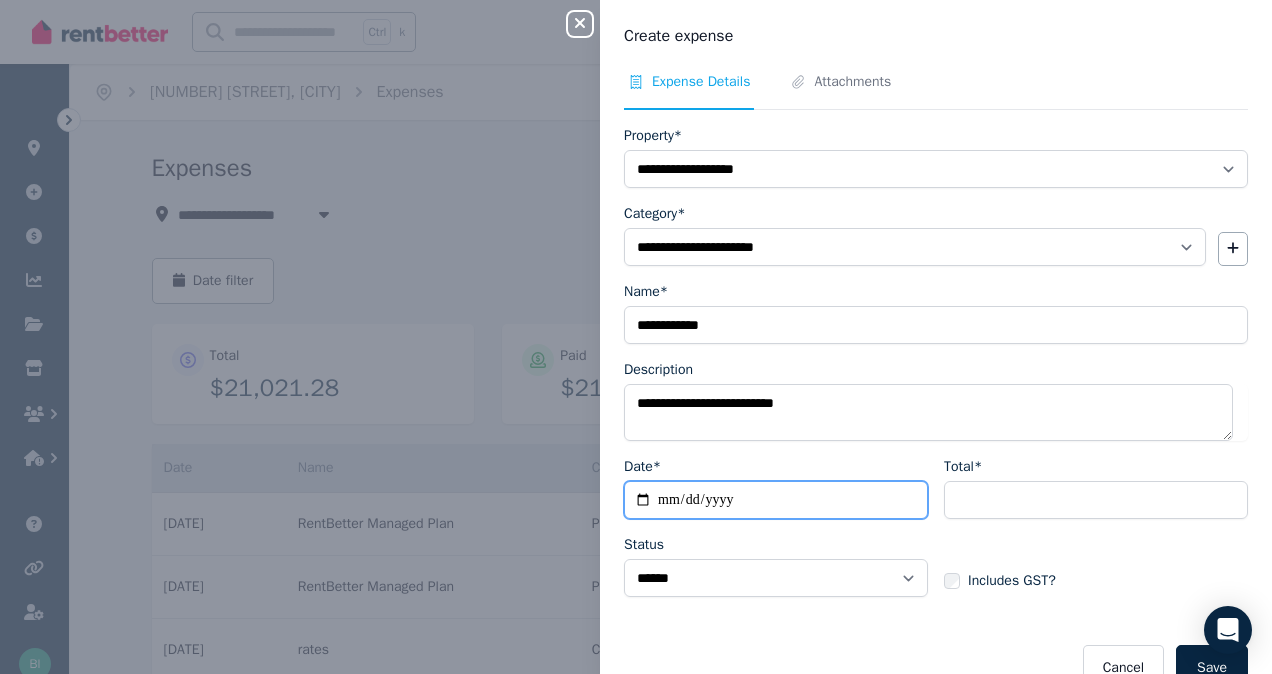type on "**********" 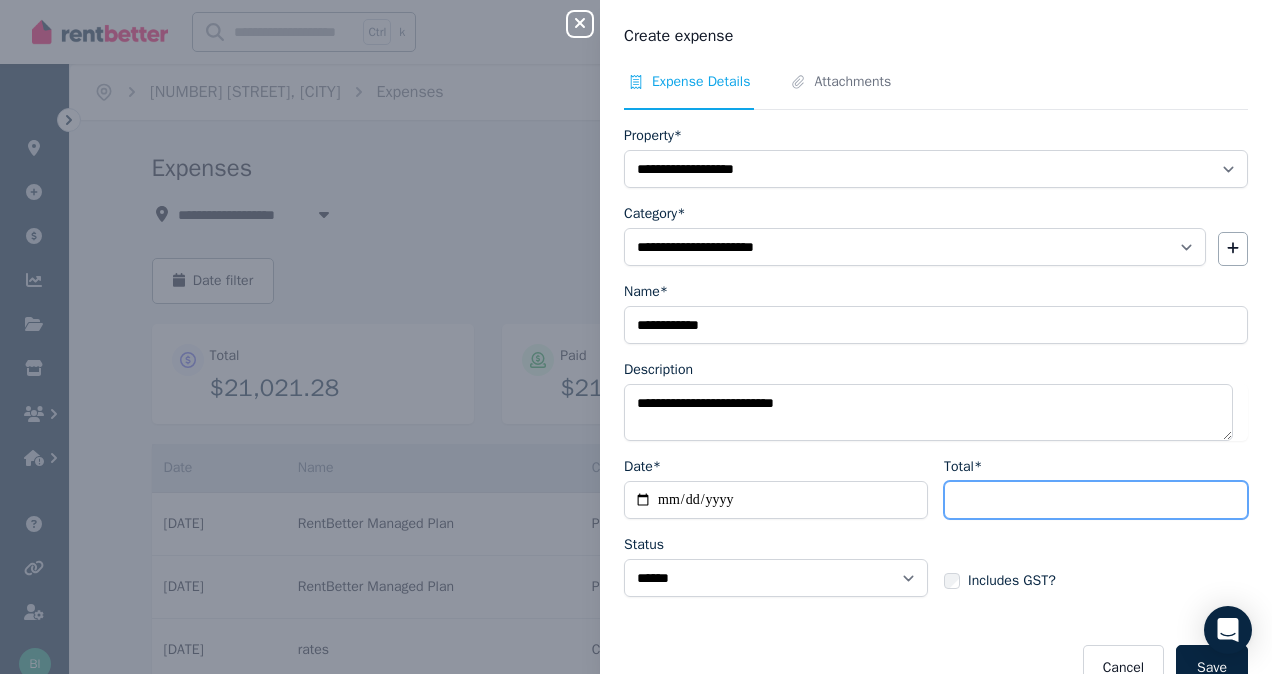 click on "Total*" at bounding box center [1096, 500] 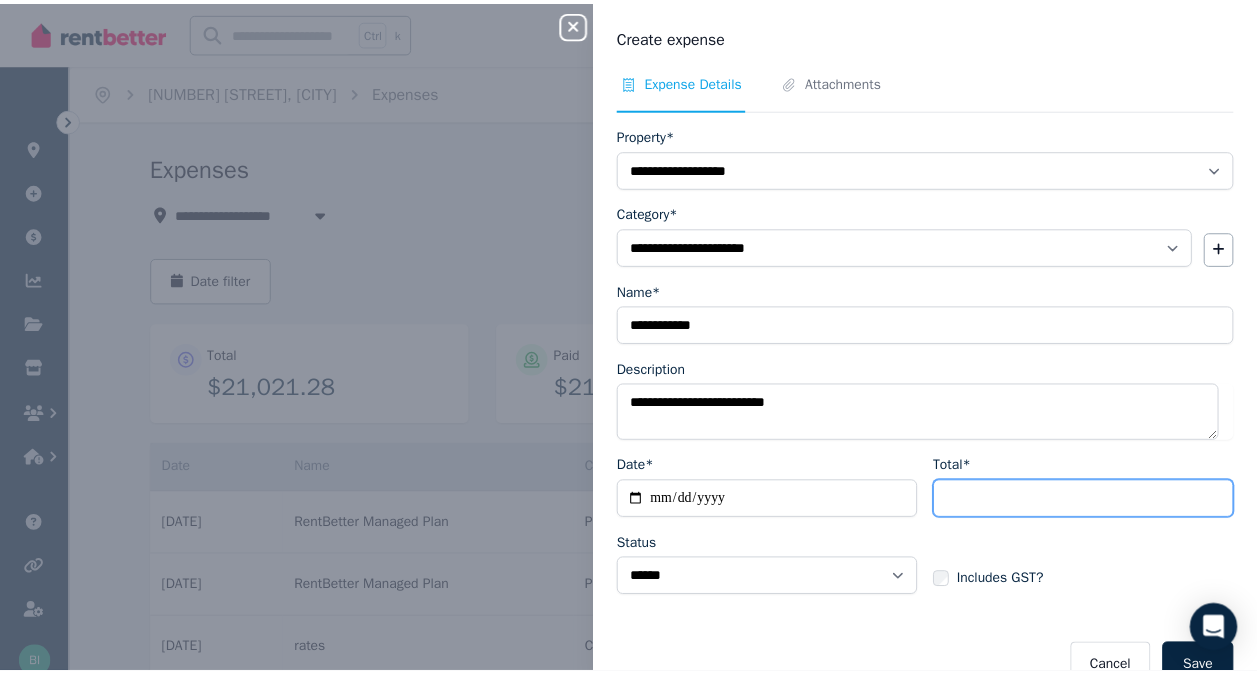 scroll, scrollTop: 37, scrollLeft: 0, axis: vertical 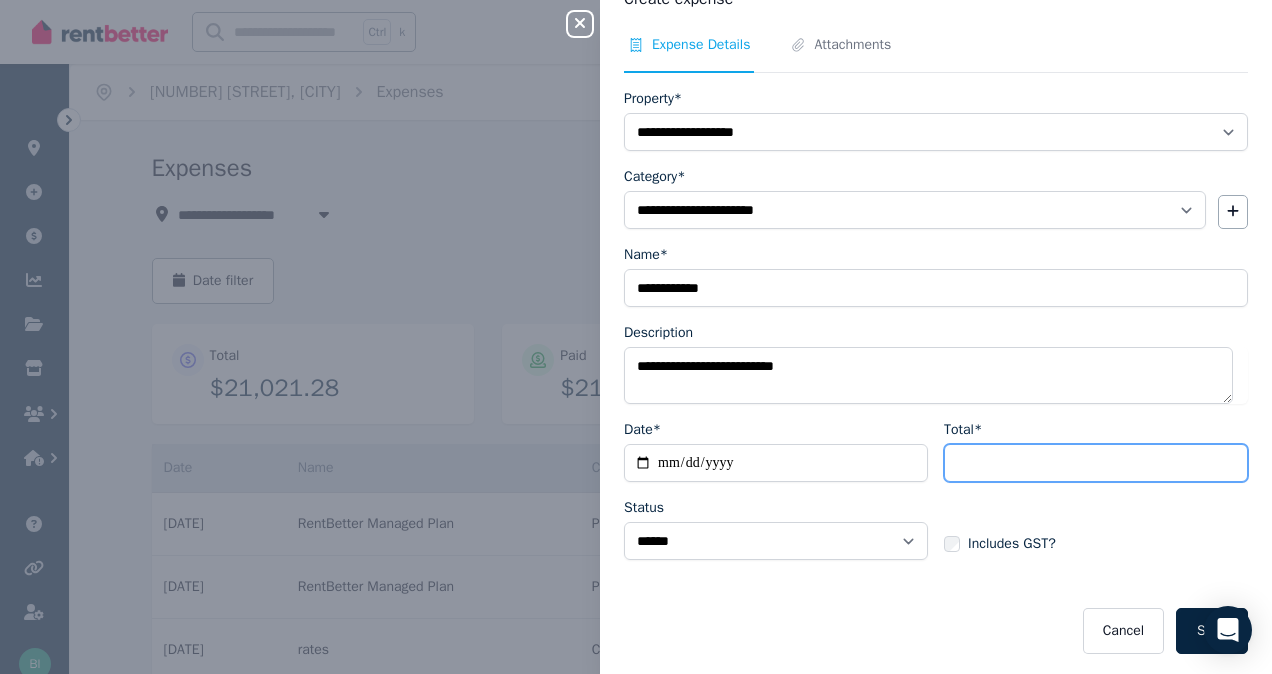 type on "******" 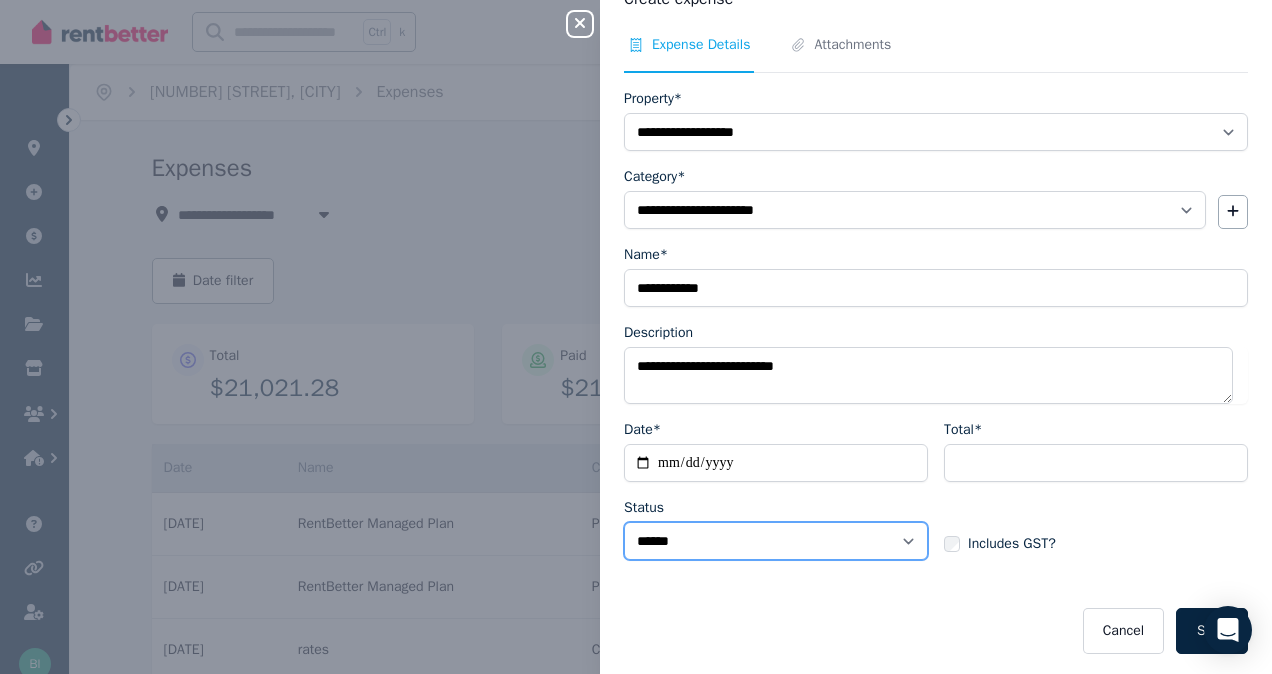 click on "****** ****" at bounding box center [776, 541] 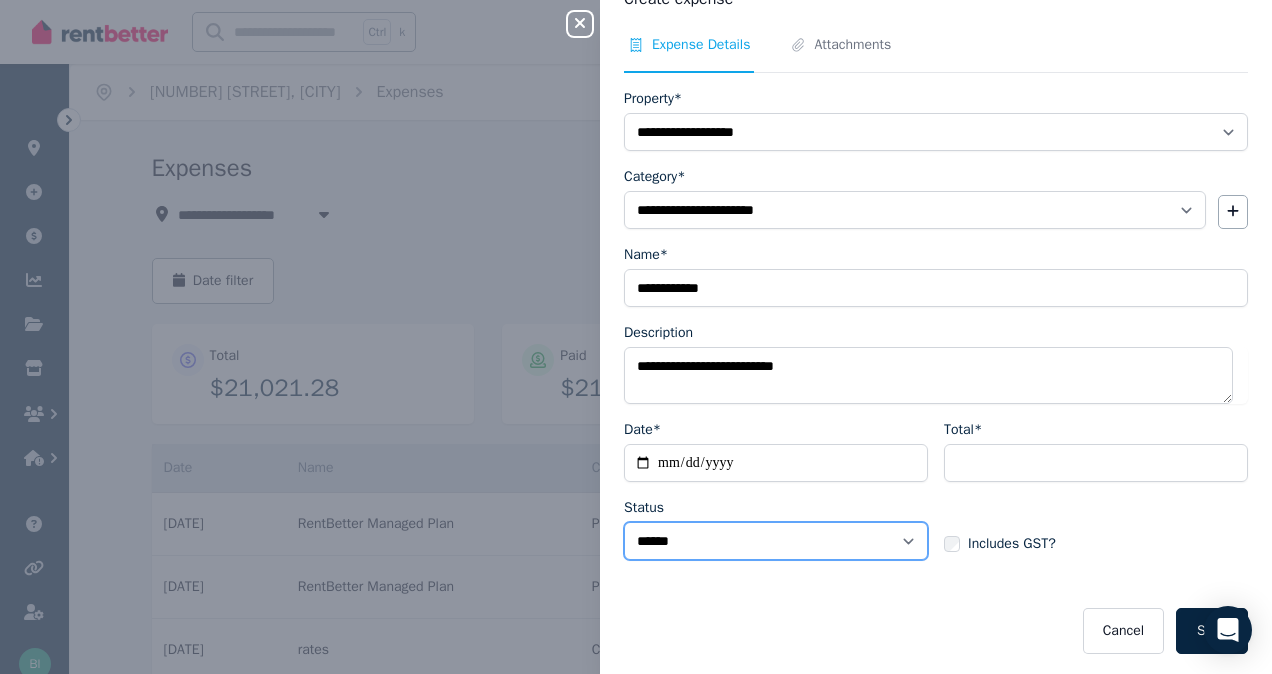 select on "**********" 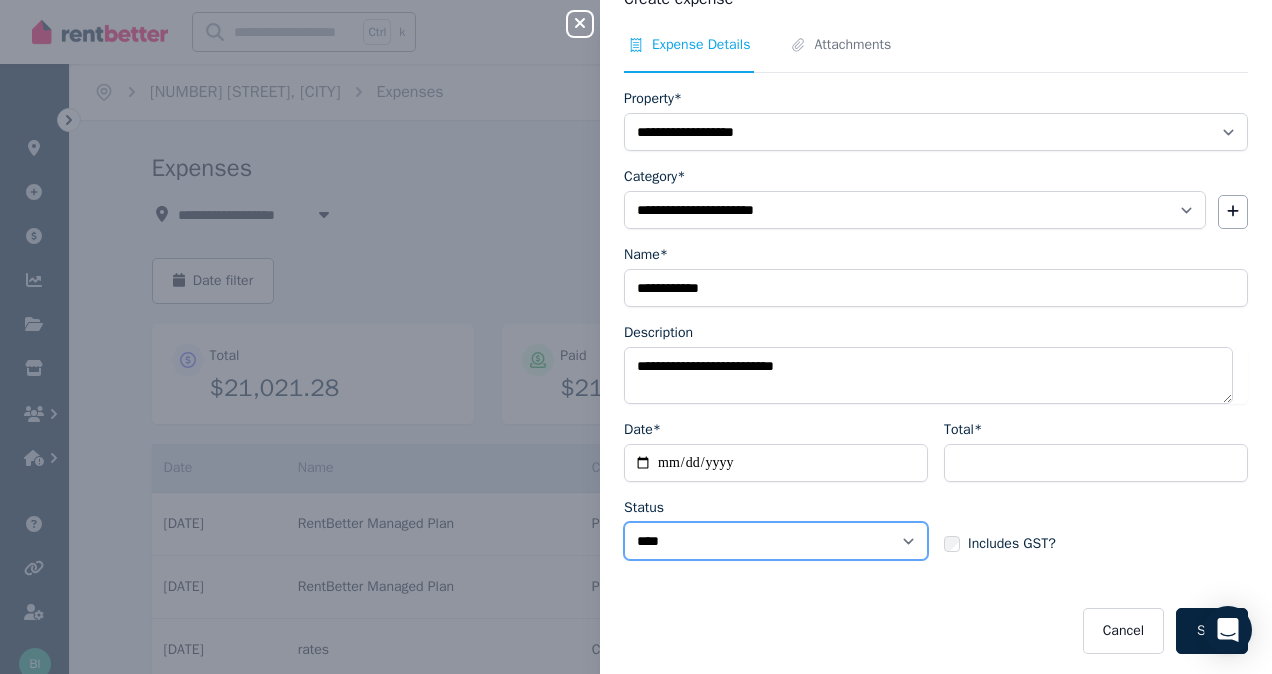 click on "****** ****" at bounding box center (776, 541) 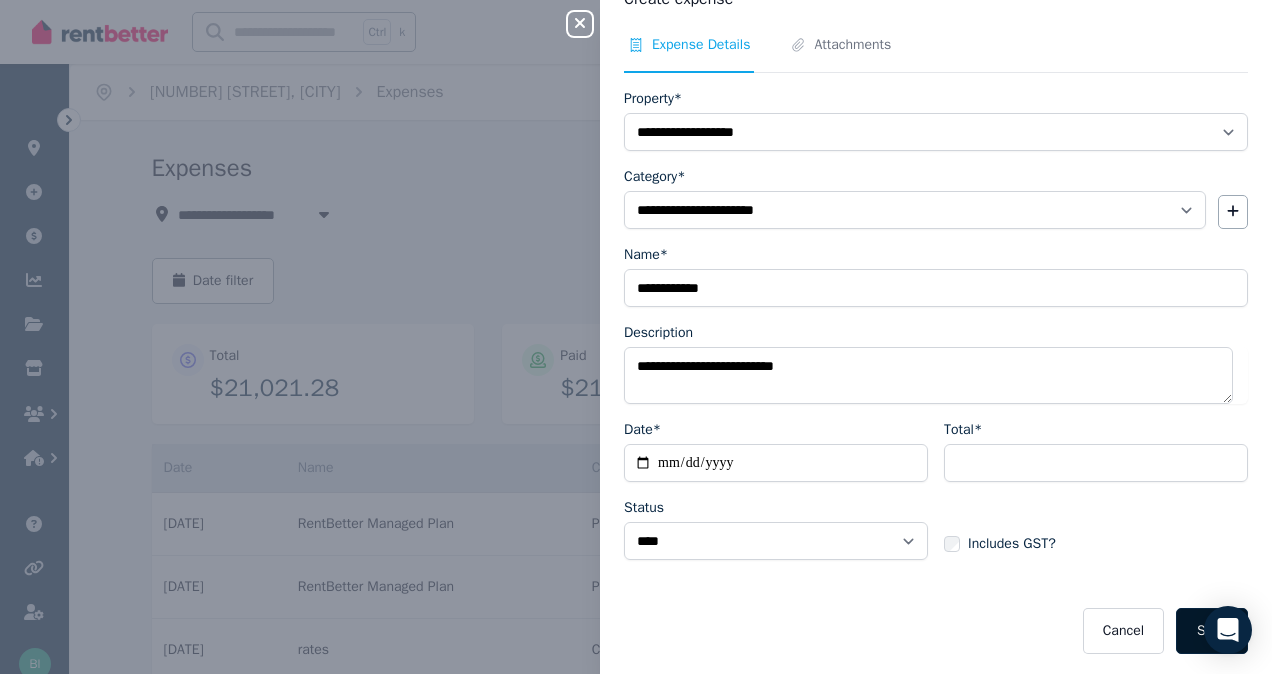click on "Save" at bounding box center [1212, 631] 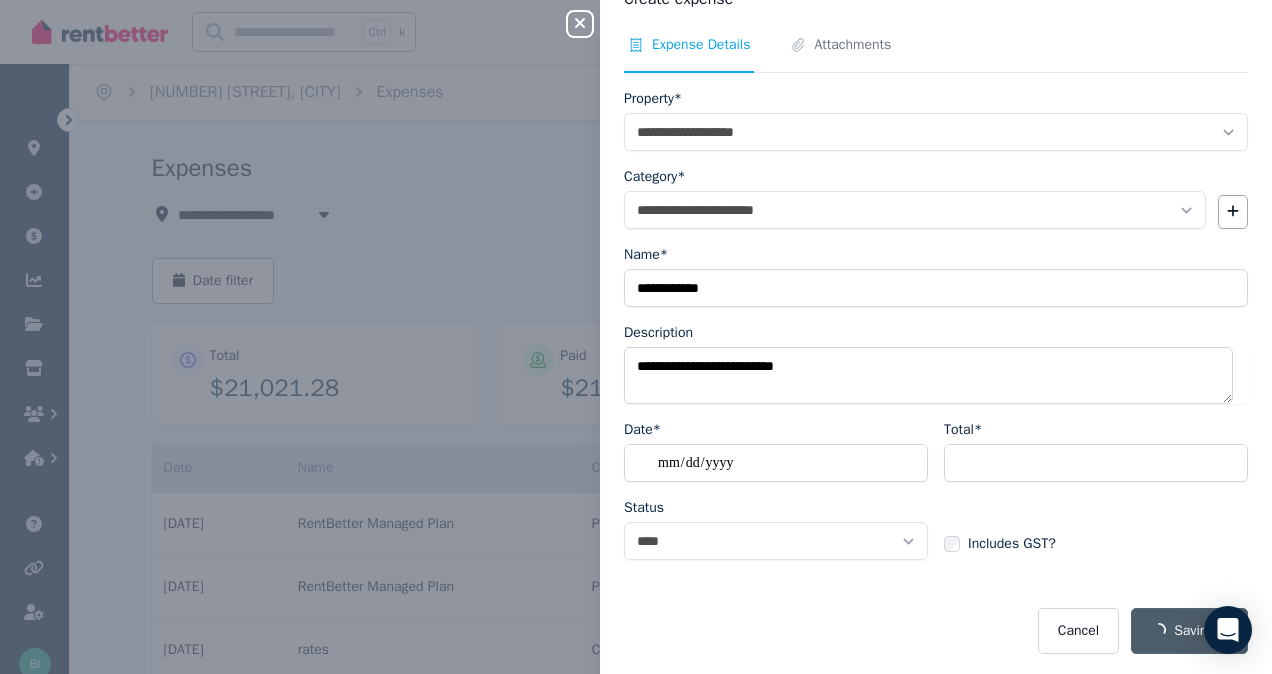 select on "**********" 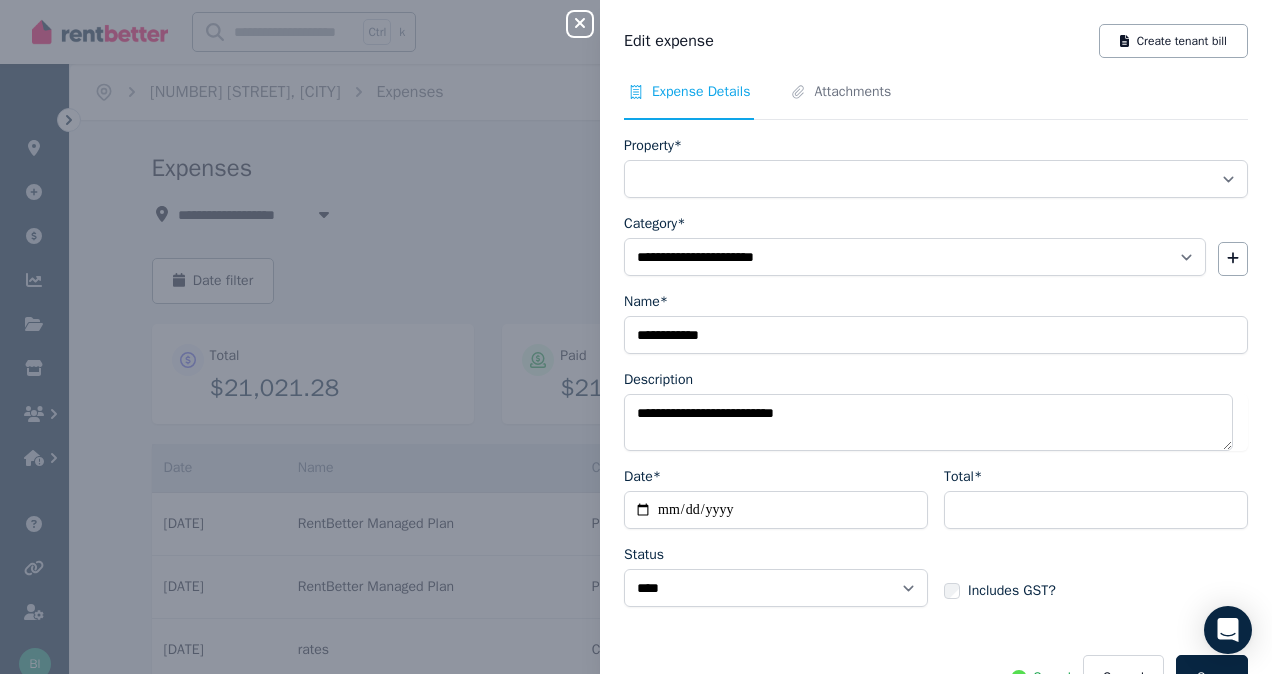 select on "**********" 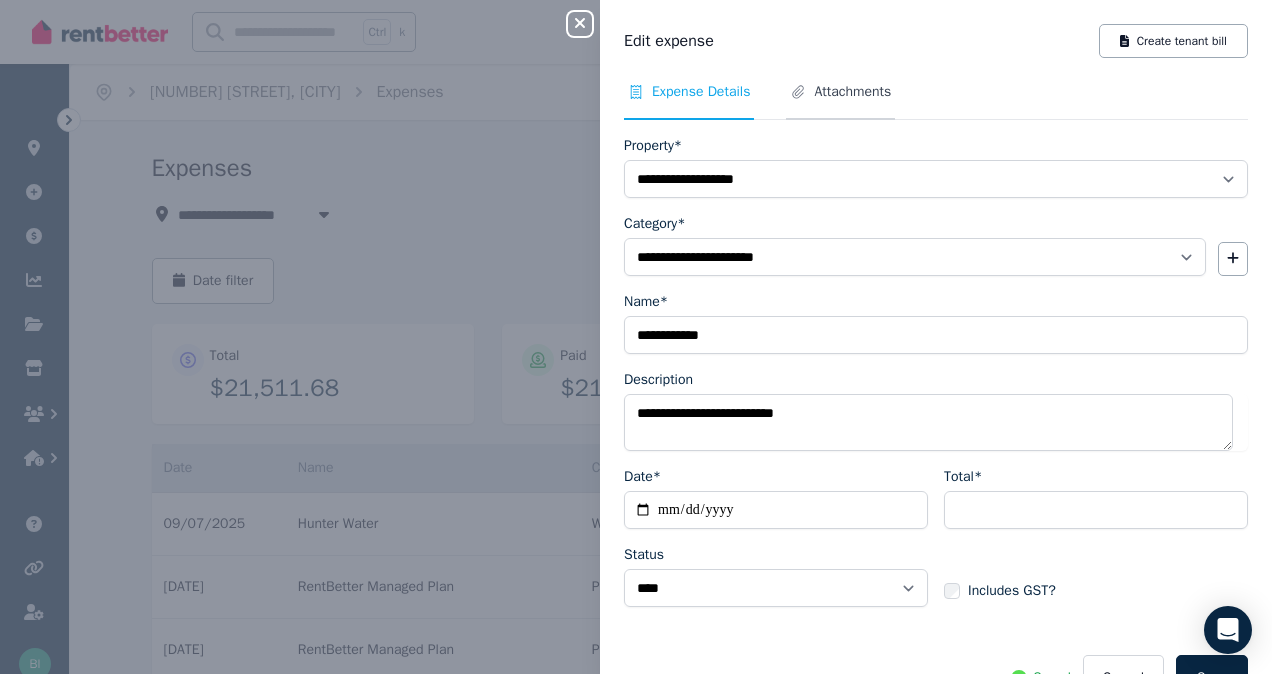 click on "Attachments" at bounding box center (852, 92) 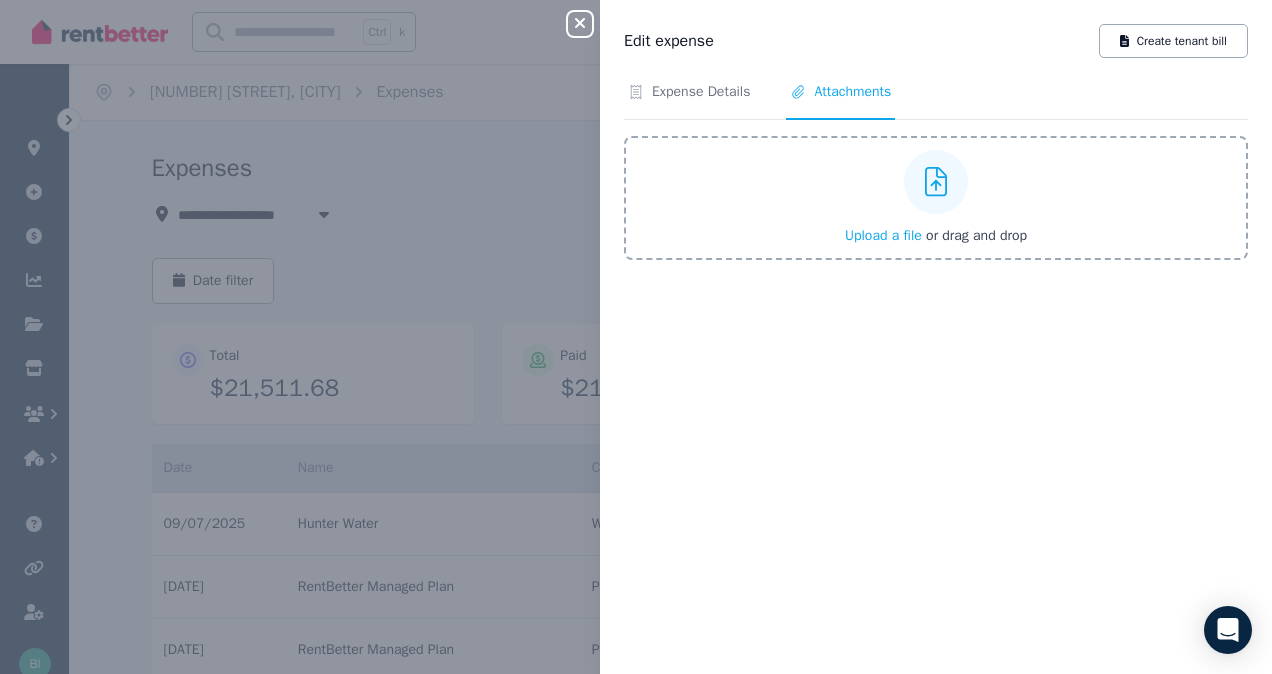 click on "Upload a file   or drag and drop" at bounding box center [936, 198] 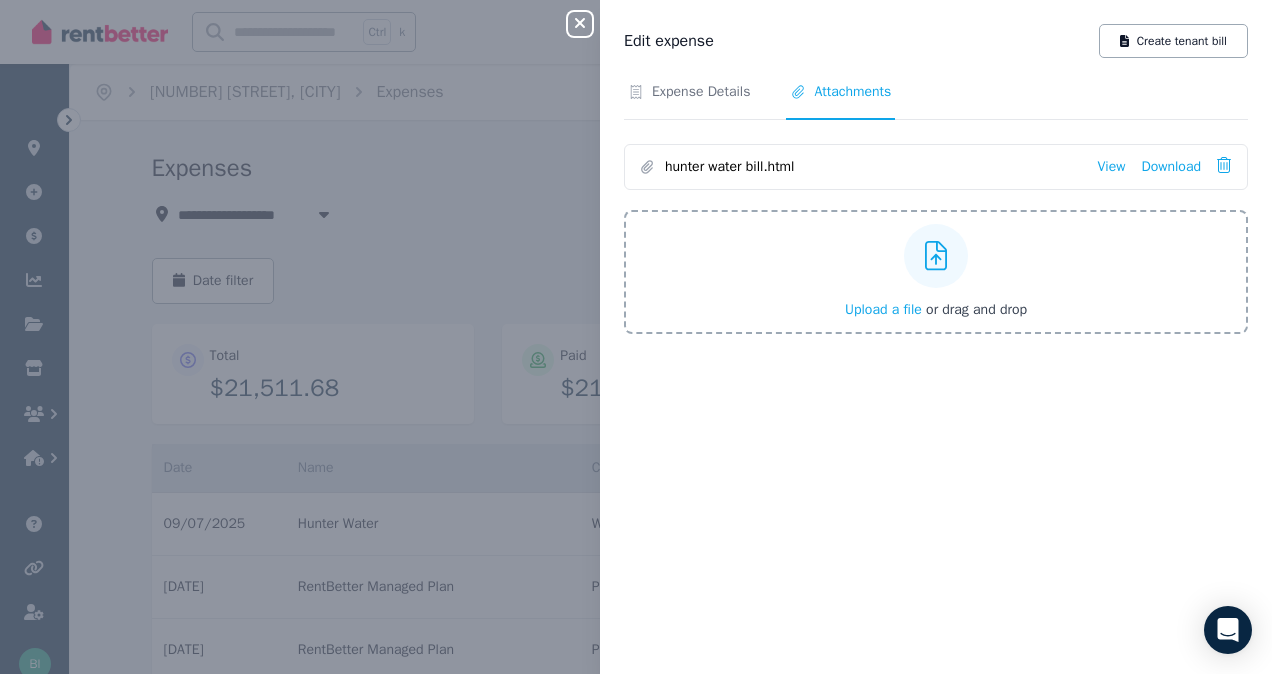 click 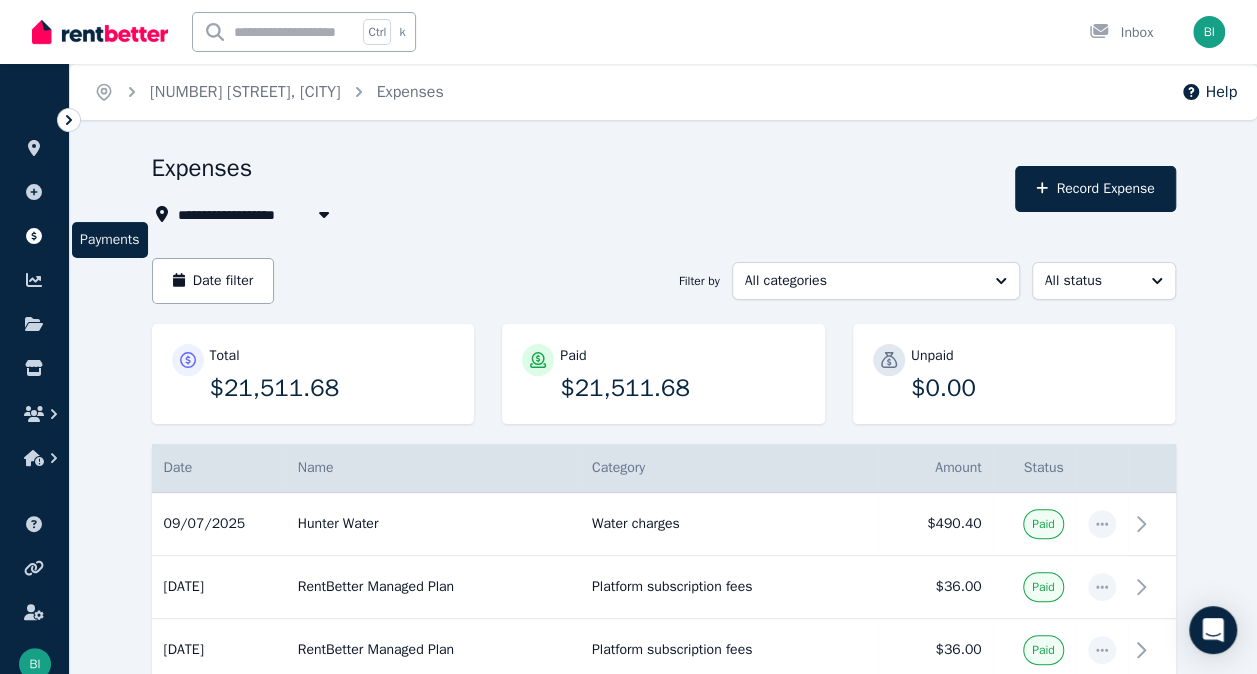 click 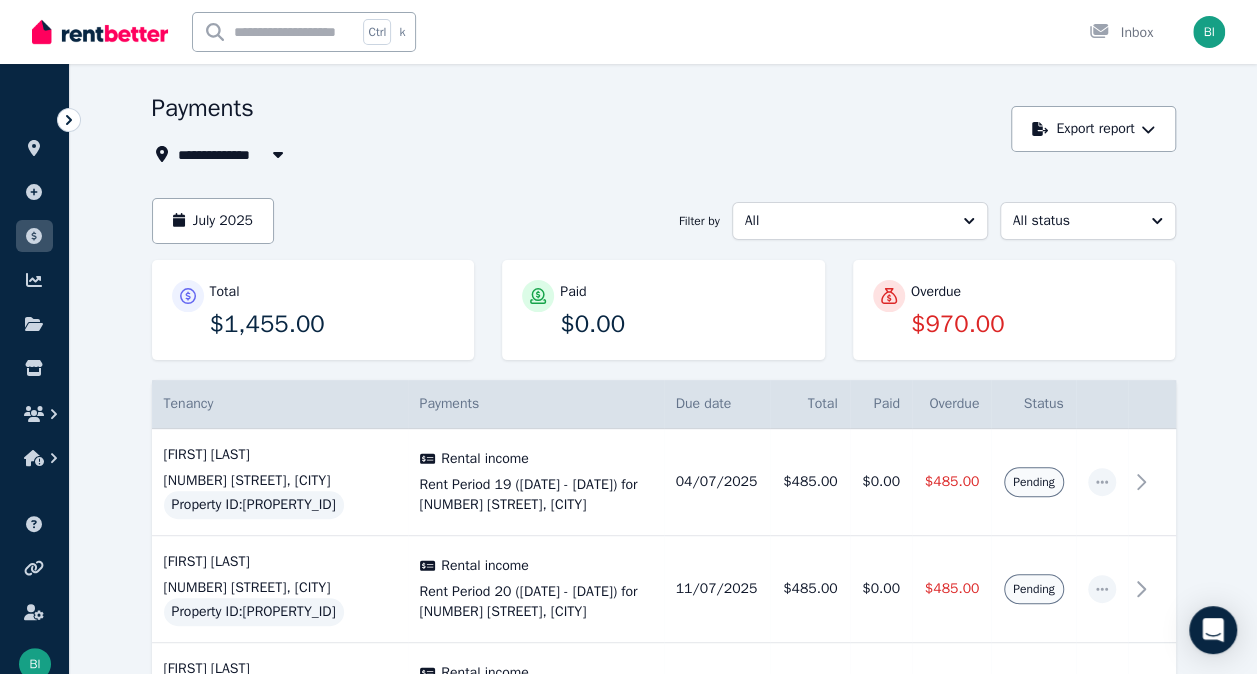 scroll, scrollTop: 241, scrollLeft: 0, axis: vertical 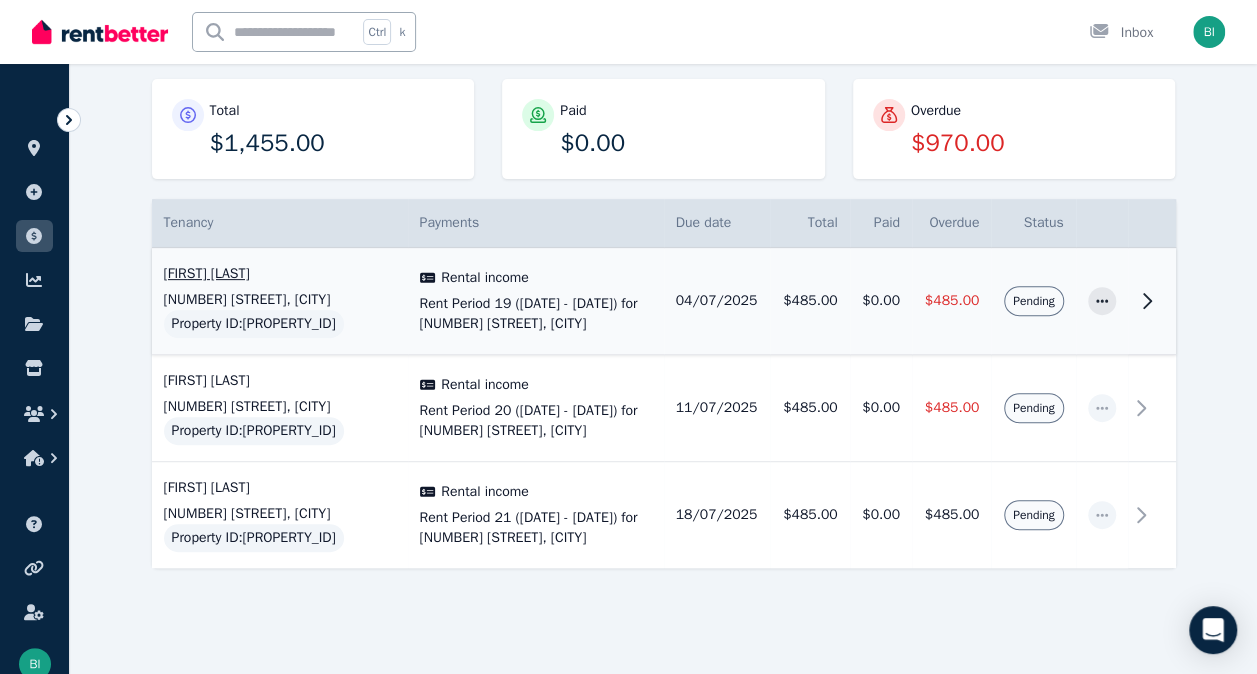 click on "[FIRST] [LAST]" at bounding box center (280, 274) 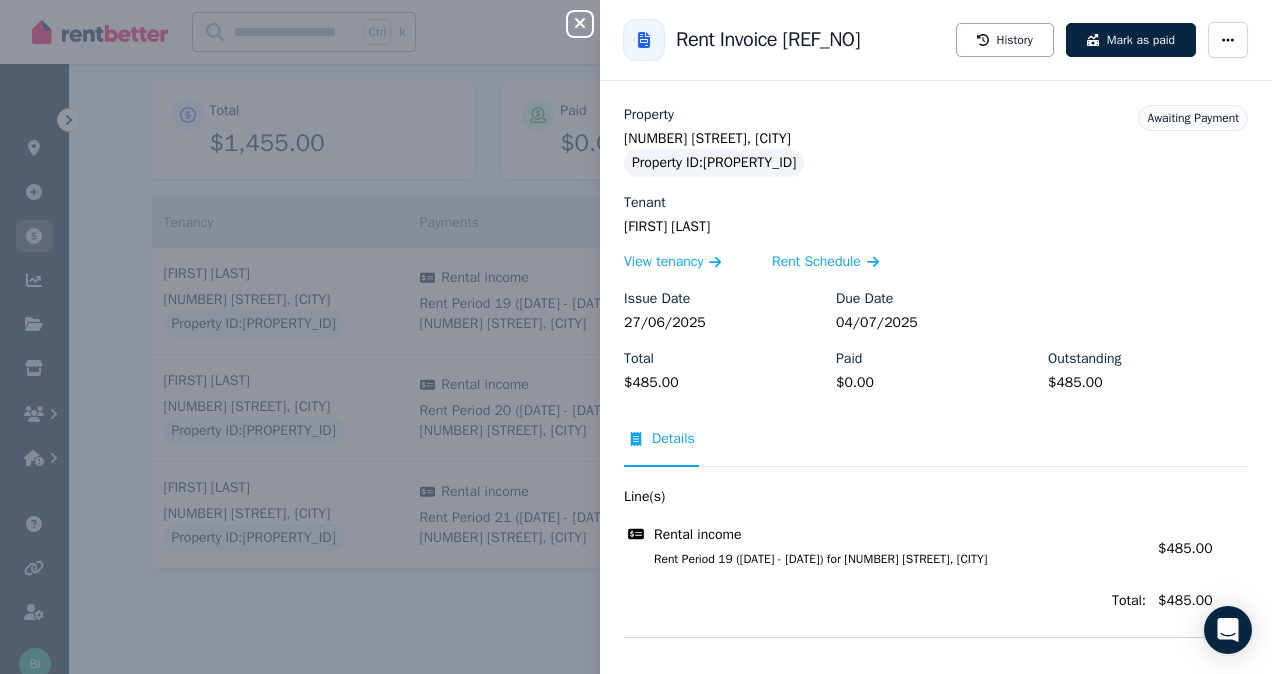 click 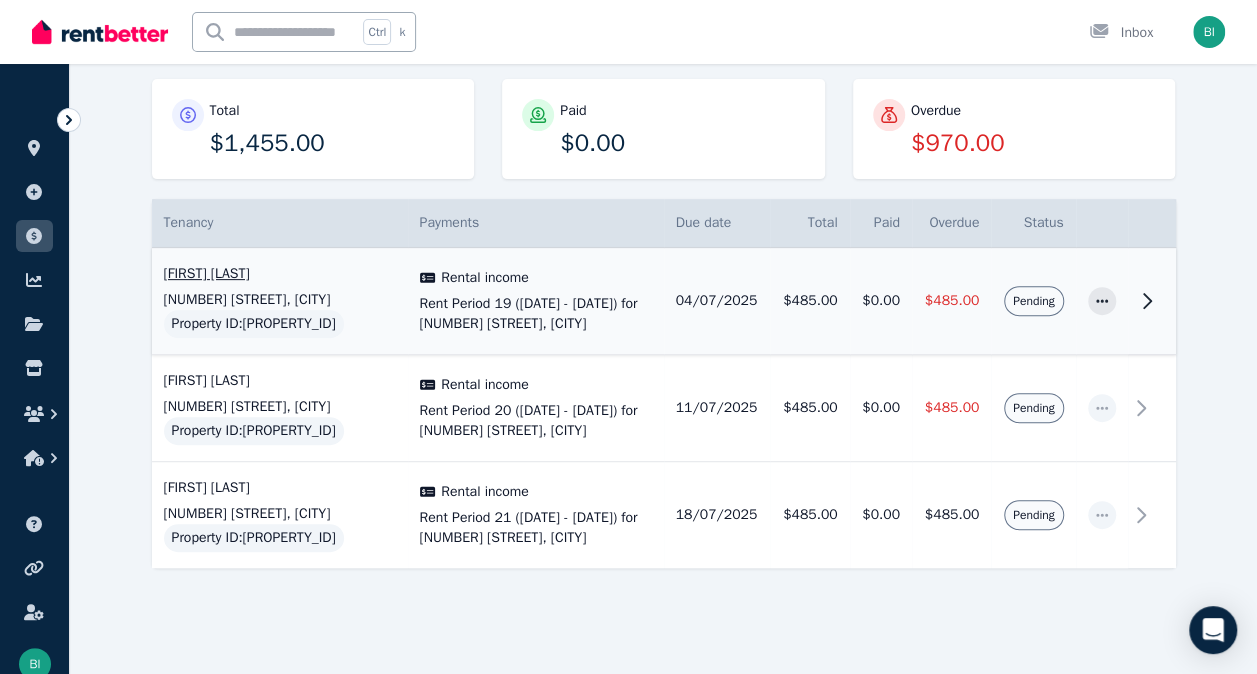 click 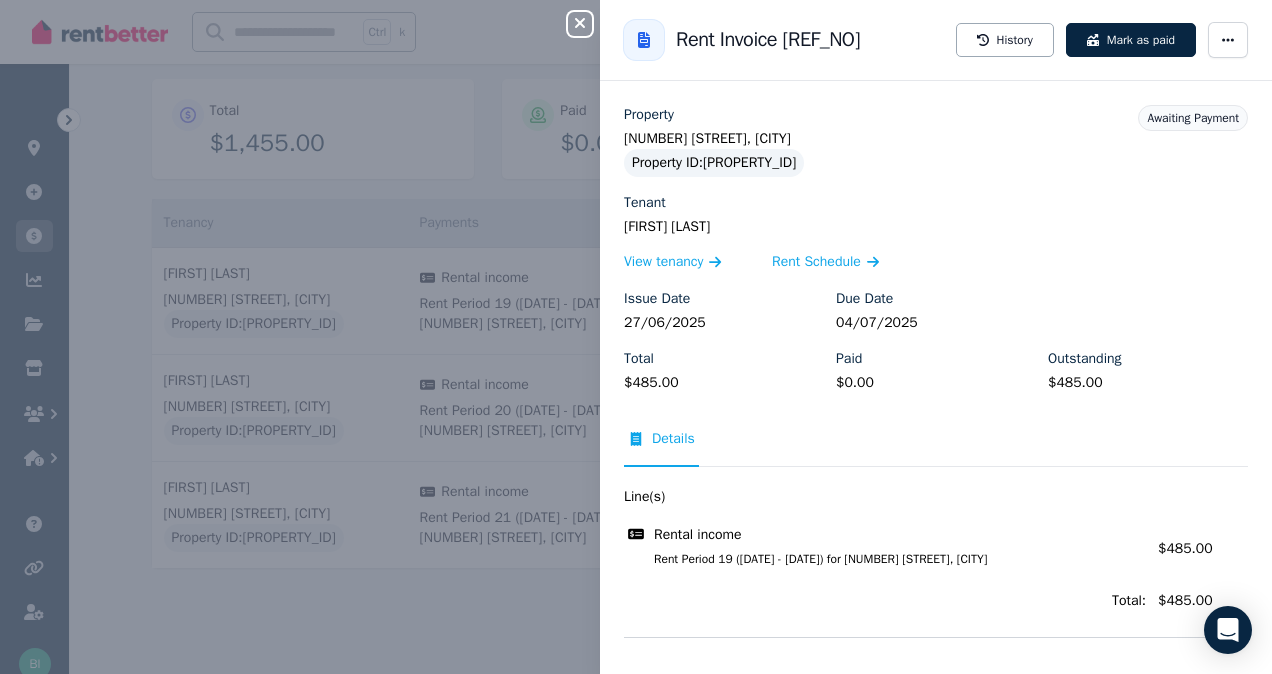 click 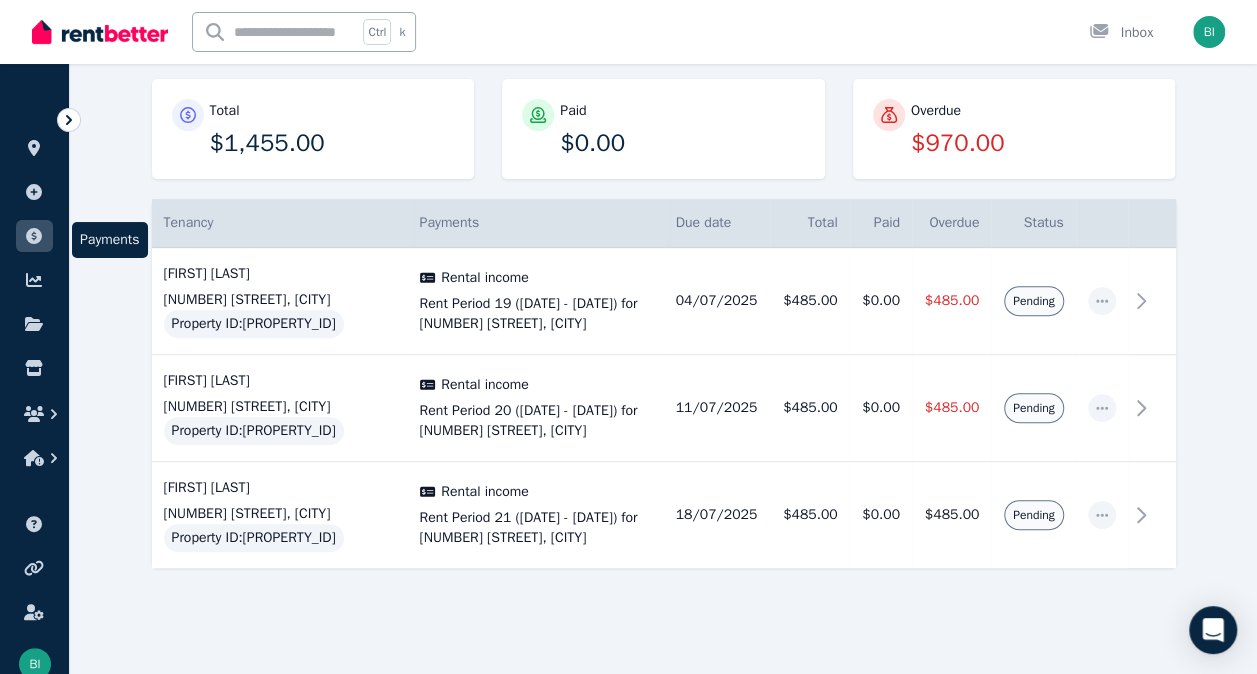 click at bounding box center [34, 236] 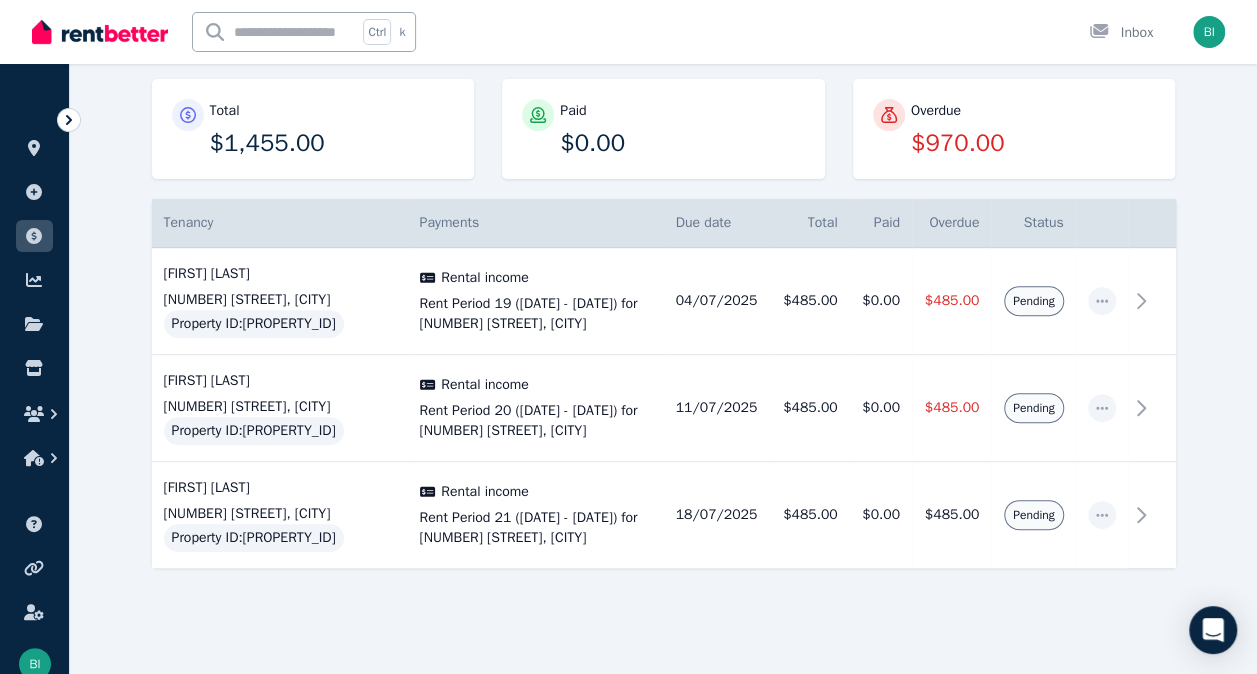 scroll, scrollTop: 0, scrollLeft: 0, axis: both 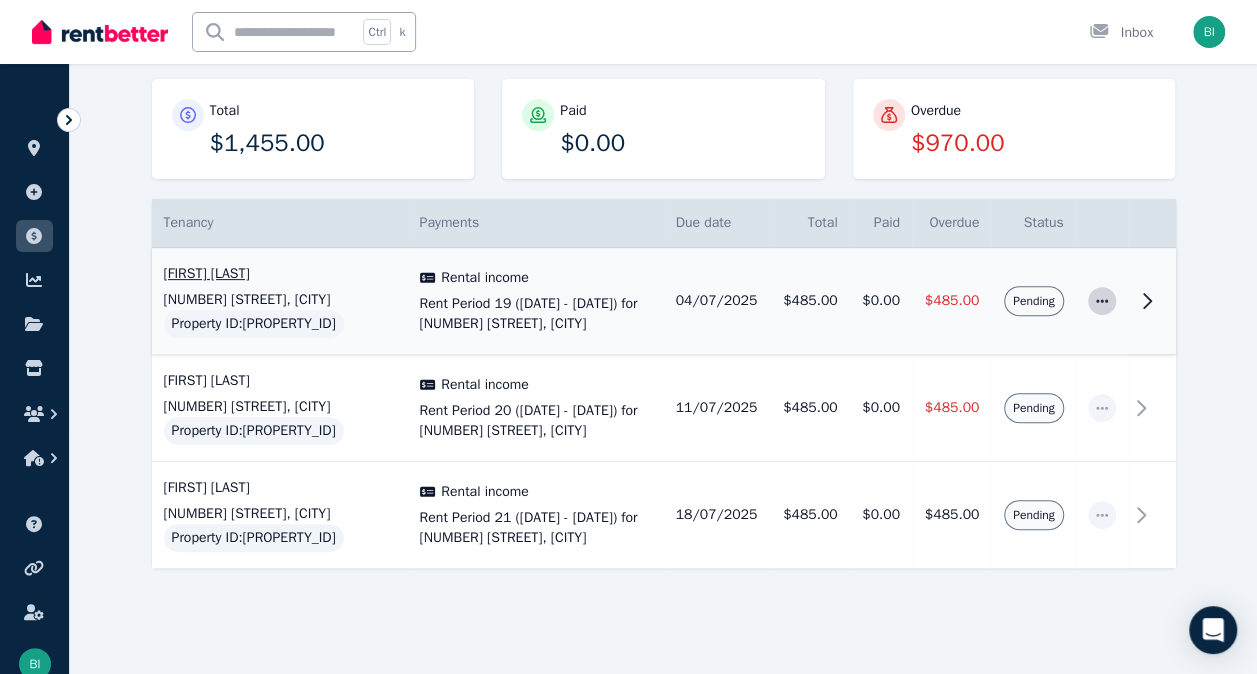click 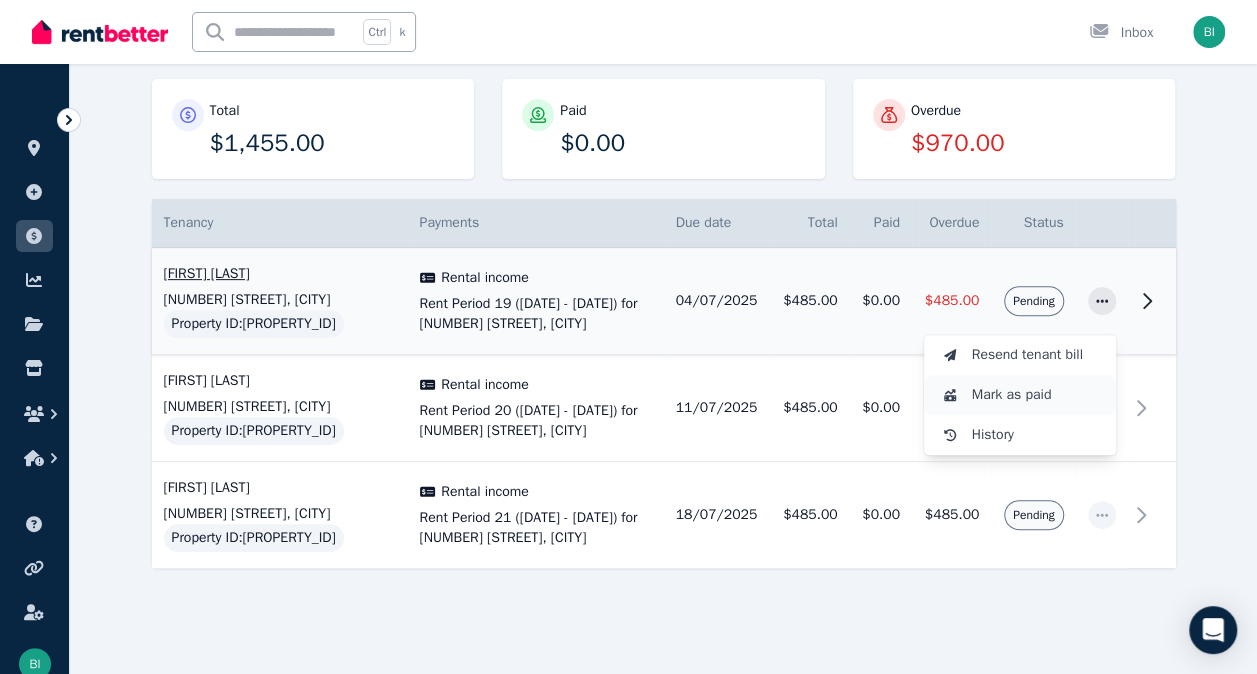 click on "Mark as paid" at bounding box center [1036, 395] 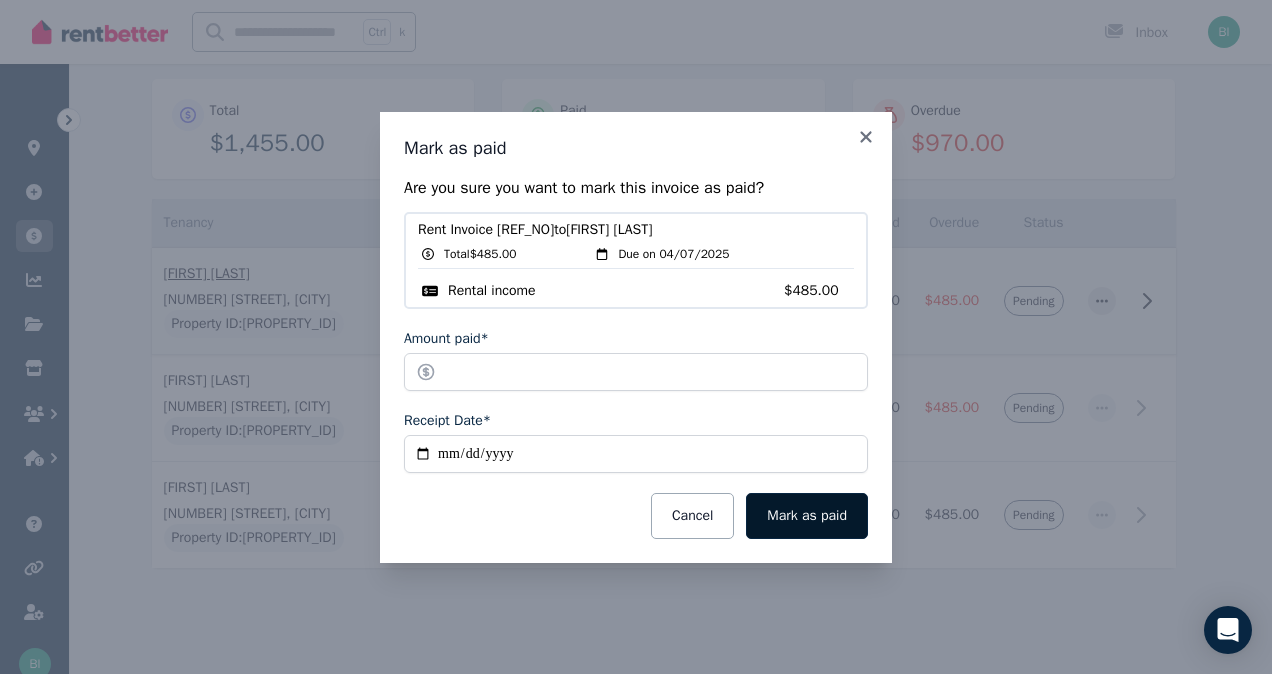 click on "Mark as paid" at bounding box center [807, 516] 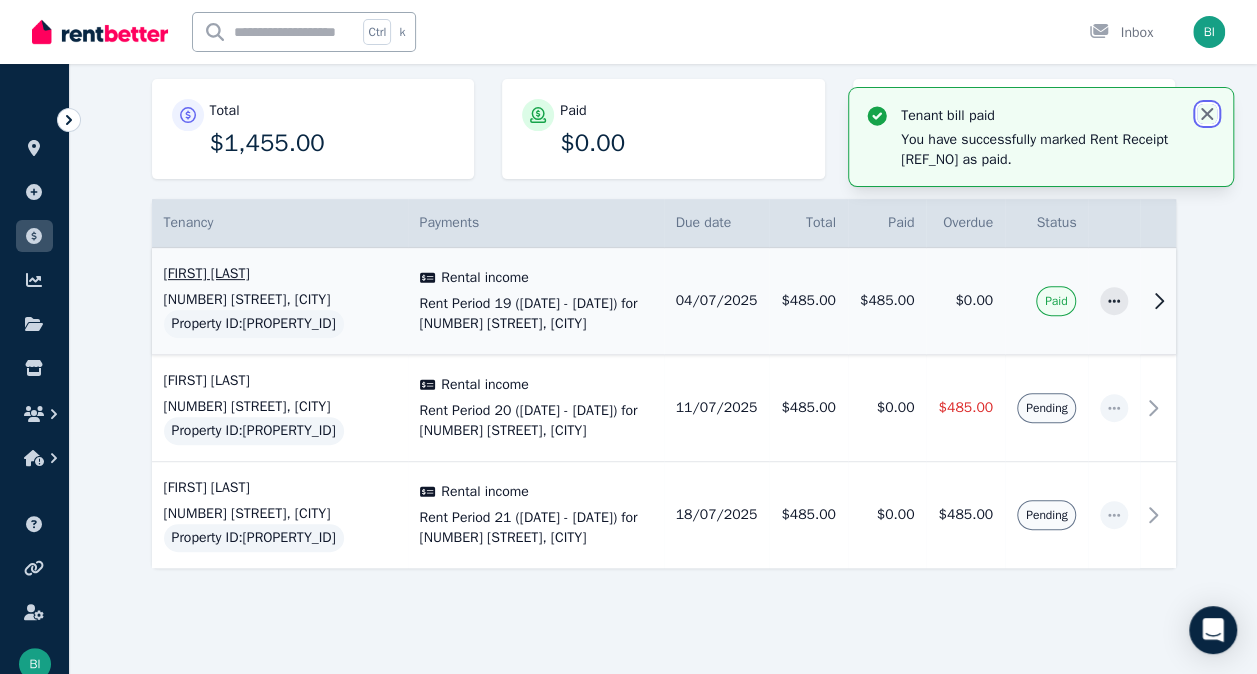 click 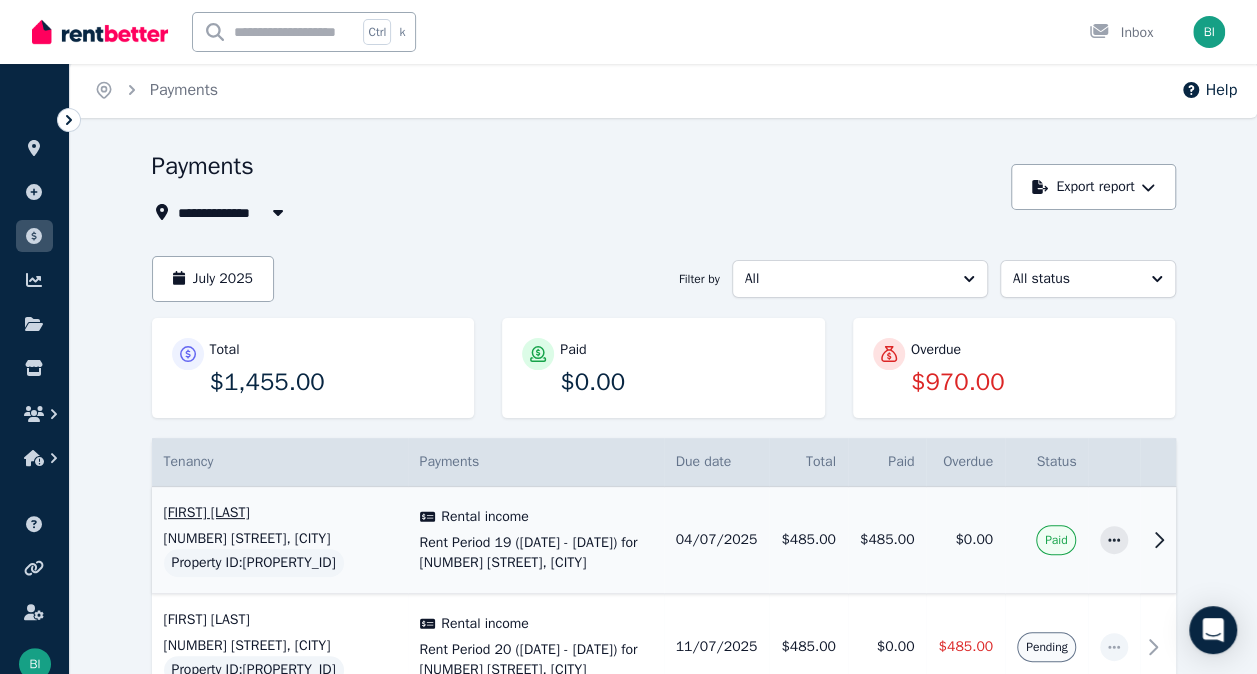 scroll, scrollTop: 0, scrollLeft: 0, axis: both 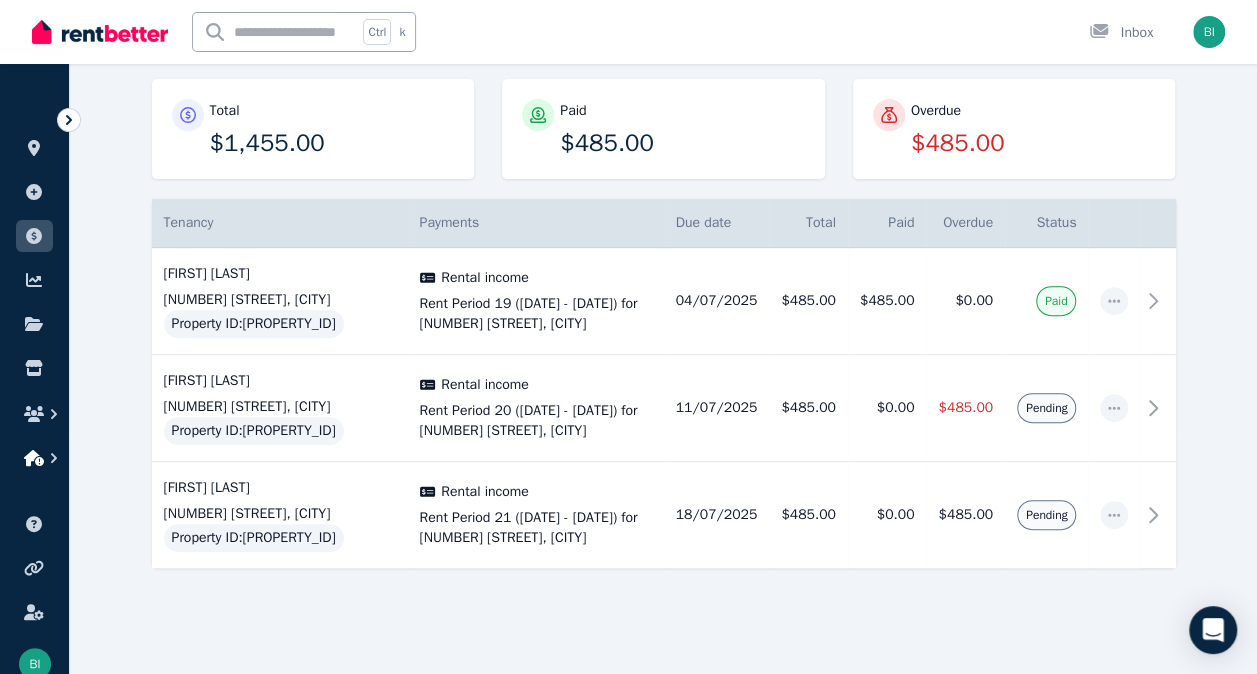 click 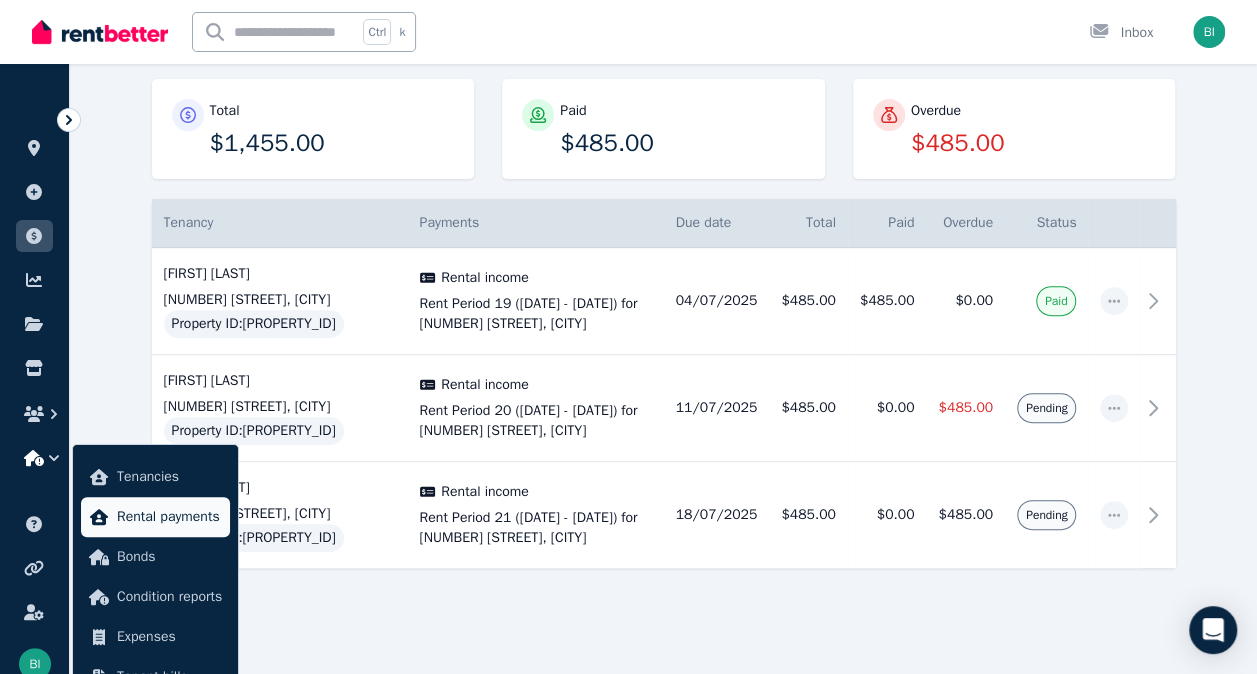 click on "Rental payments" at bounding box center [169, 517] 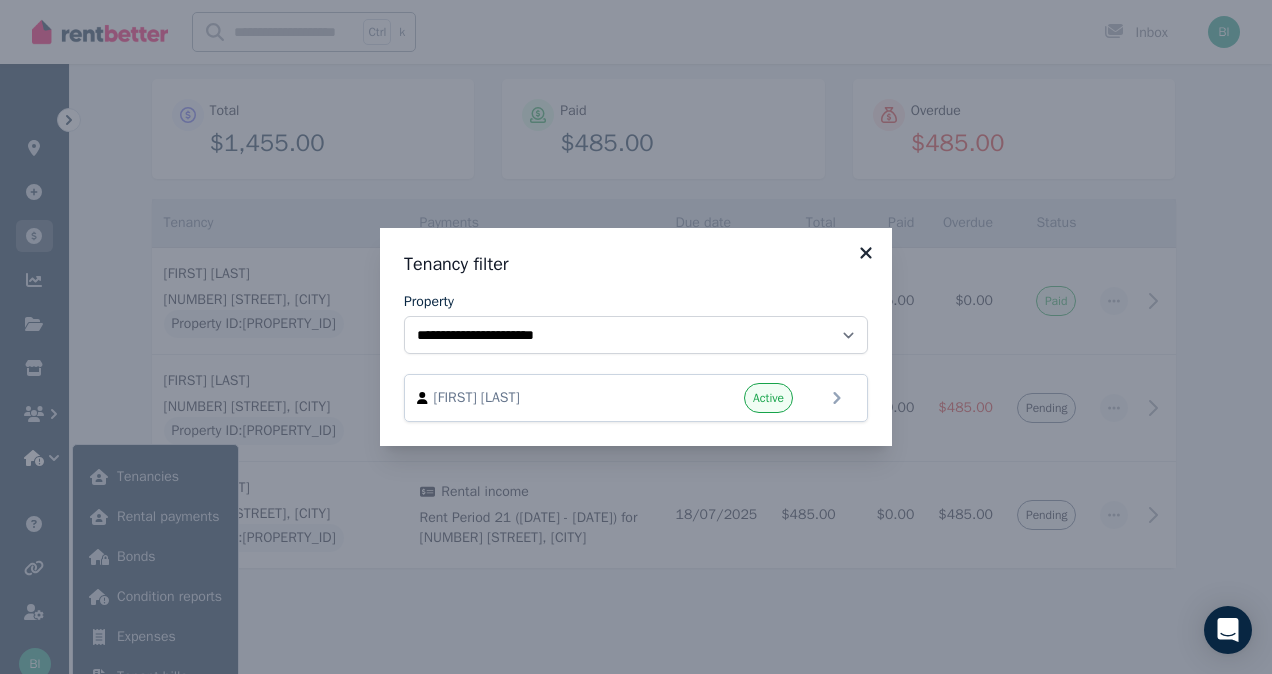 click 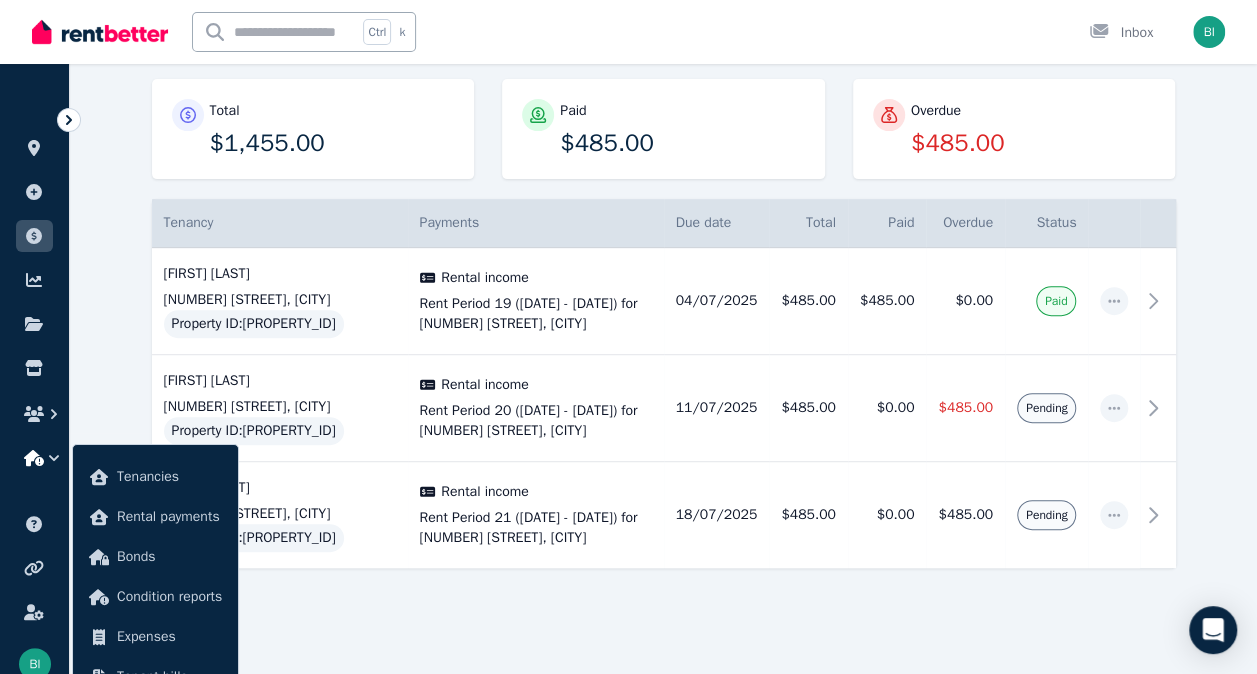click at bounding box center [664, 622] 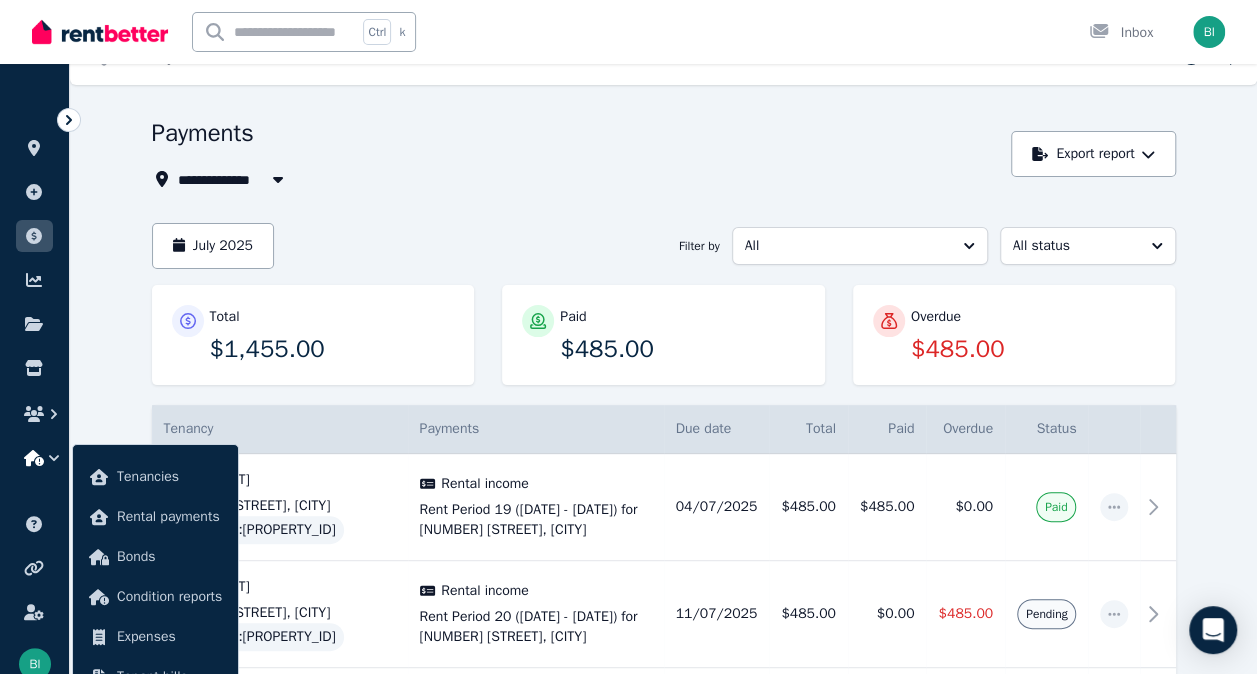 scroll, scrollTop: 0, scrollLeft: 0, axis: both 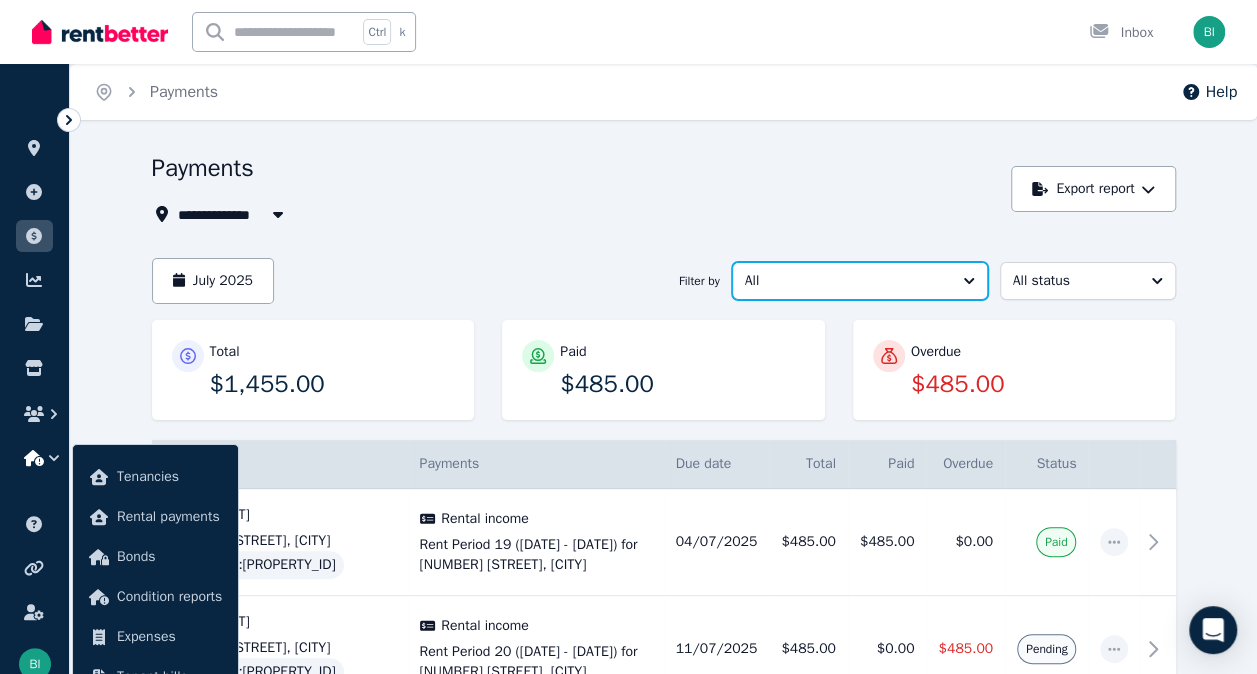 click on "All" at bounding box center [846, 281] 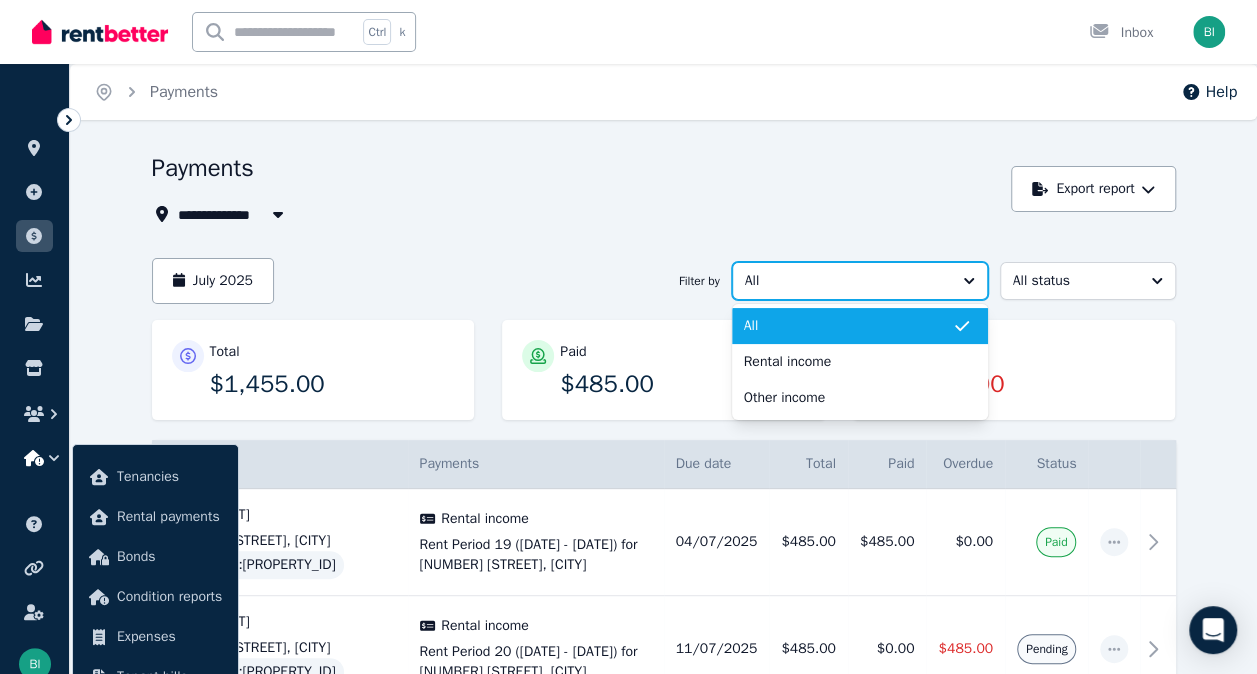 click on "All" at bounding box center [846, 281] 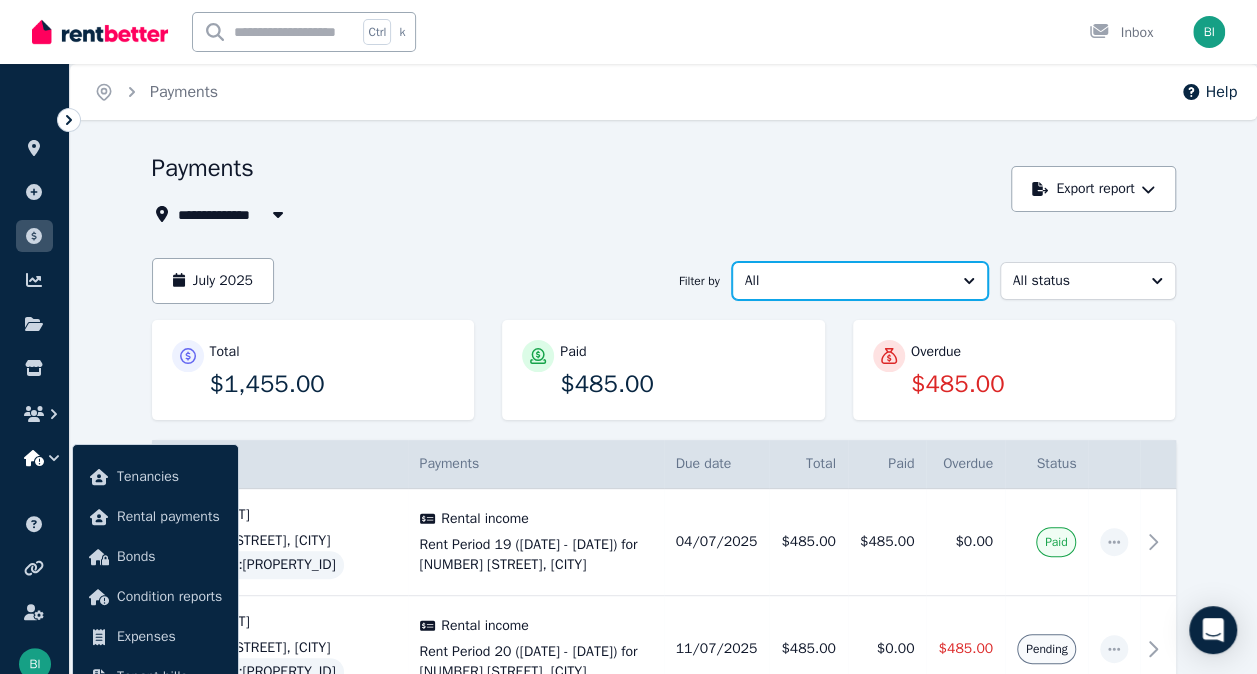 click on "All" at bounding box center (846, 281) 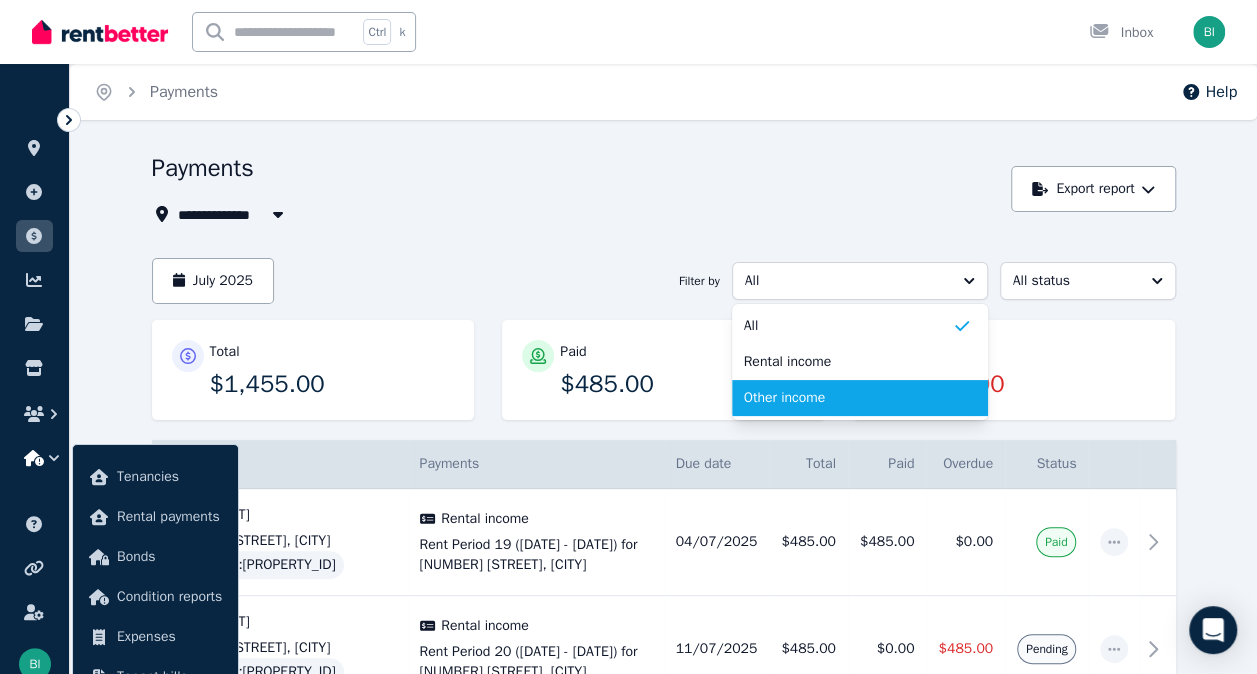click on "Other income" at bounding box center (848, 398) 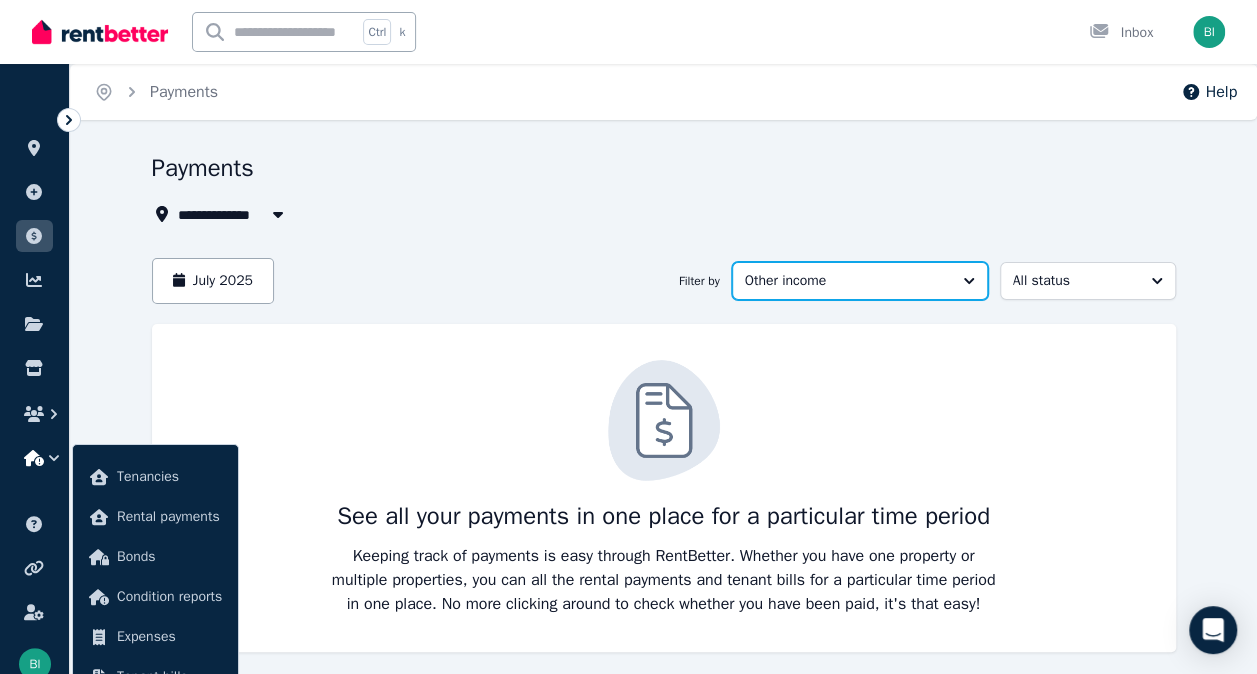 scroll, scrollTop: 47, scrollLeft: 0, axis: vertical 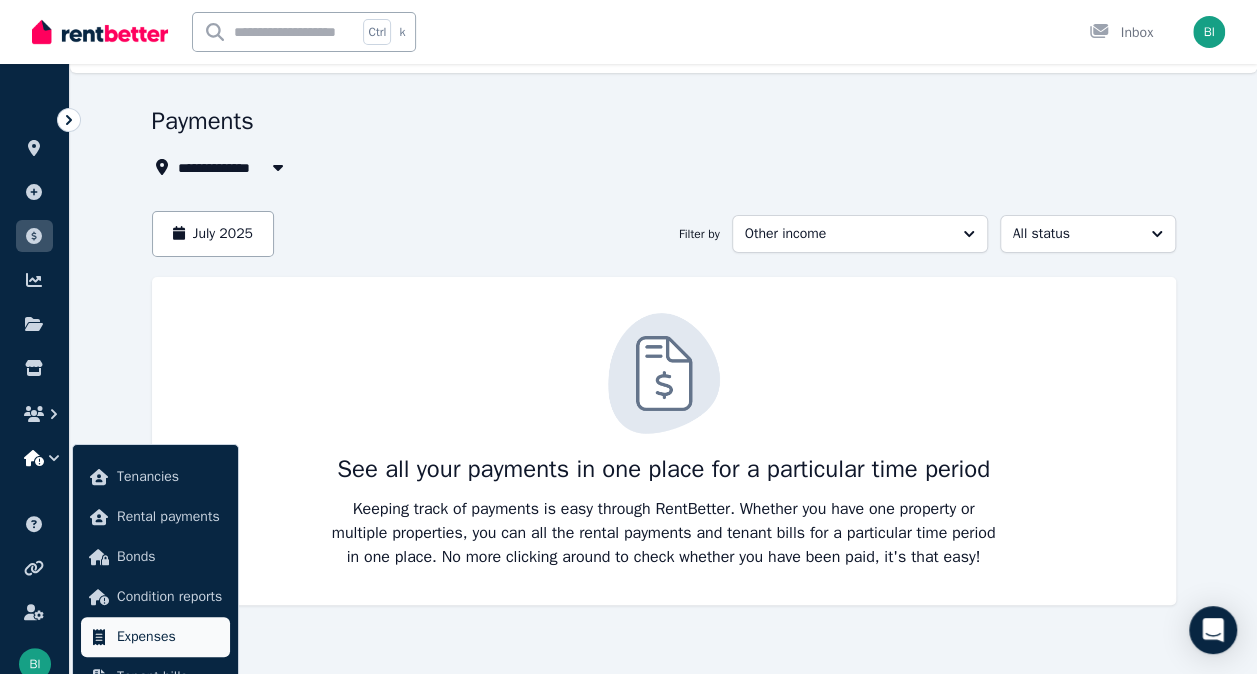 click on "Expenses" at bounding box center (169, 637) 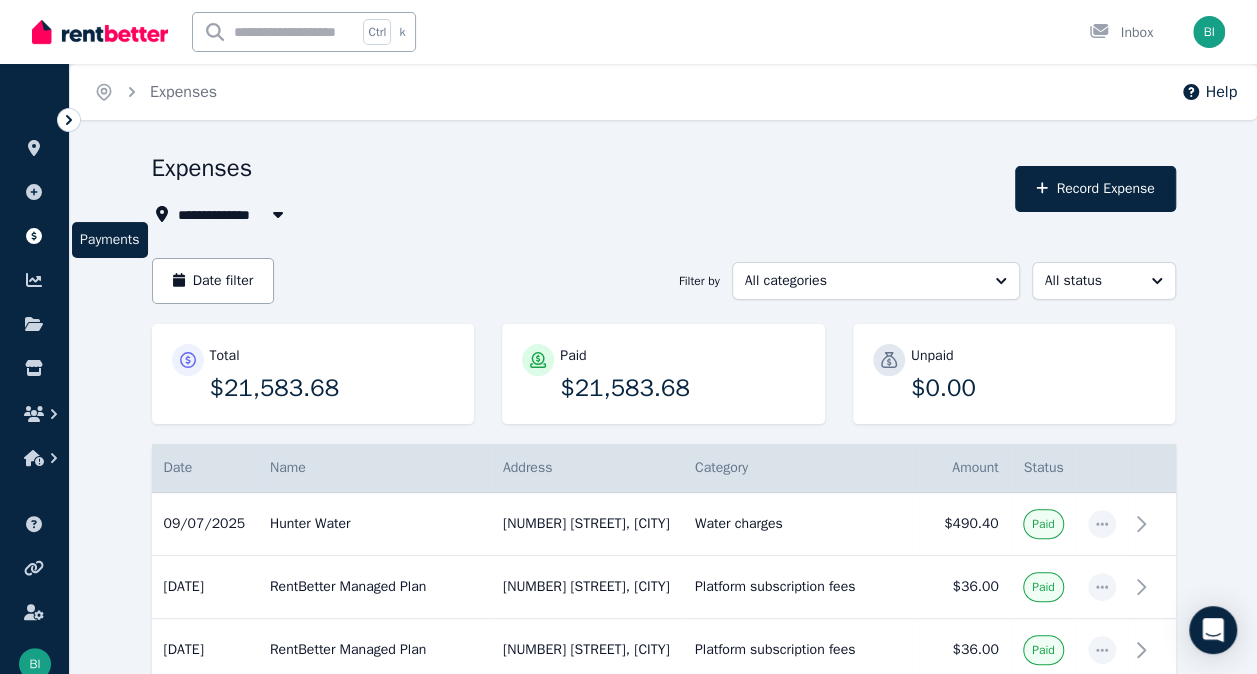 click 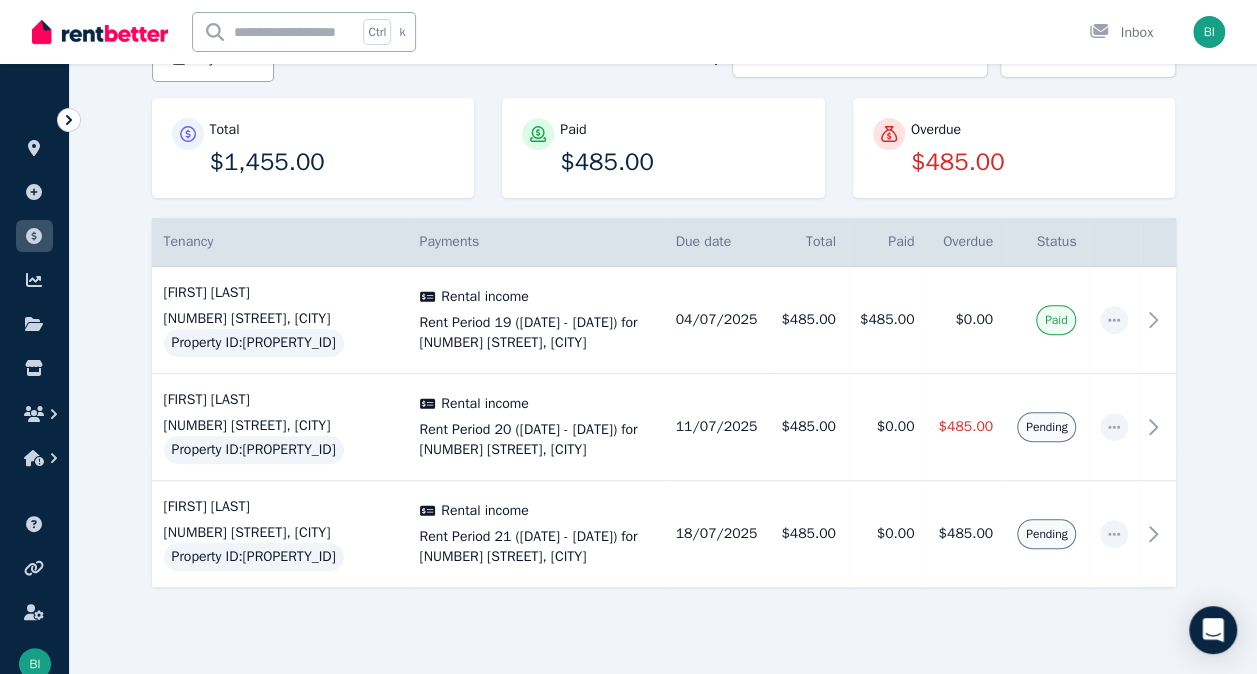 scroll, scrollTop: 241, scrollLeft: 0, axis: vertical 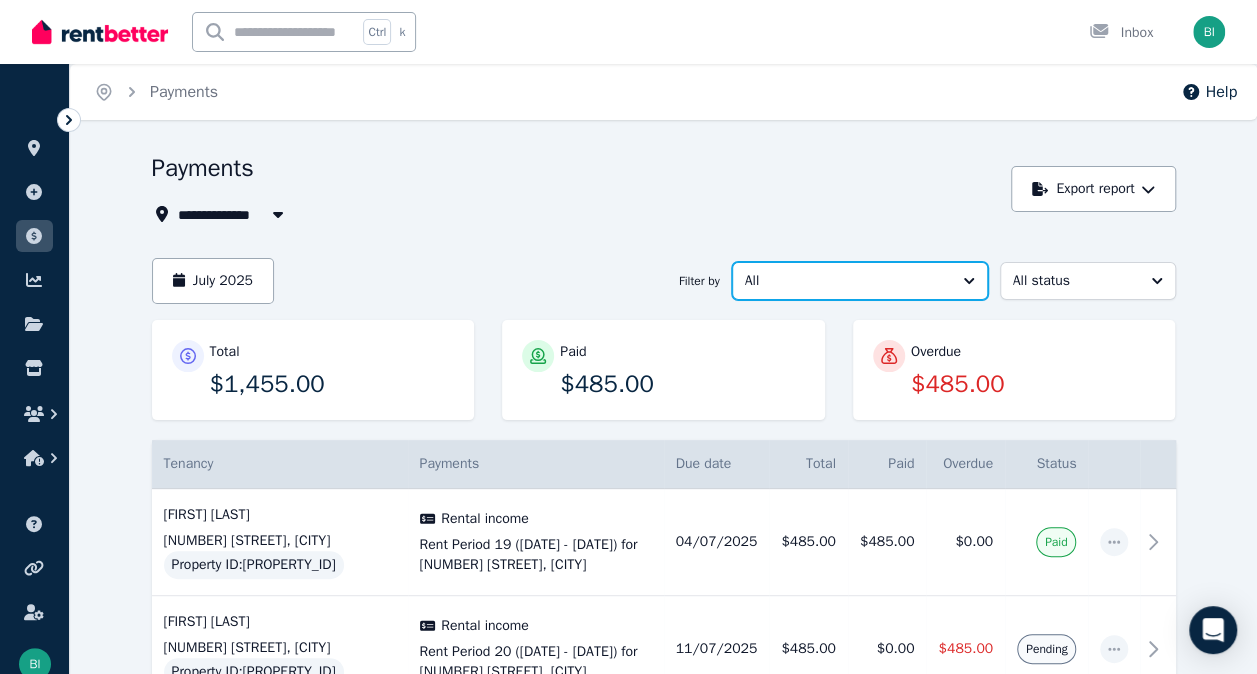 click on "All" at bounding box center [846, 281] 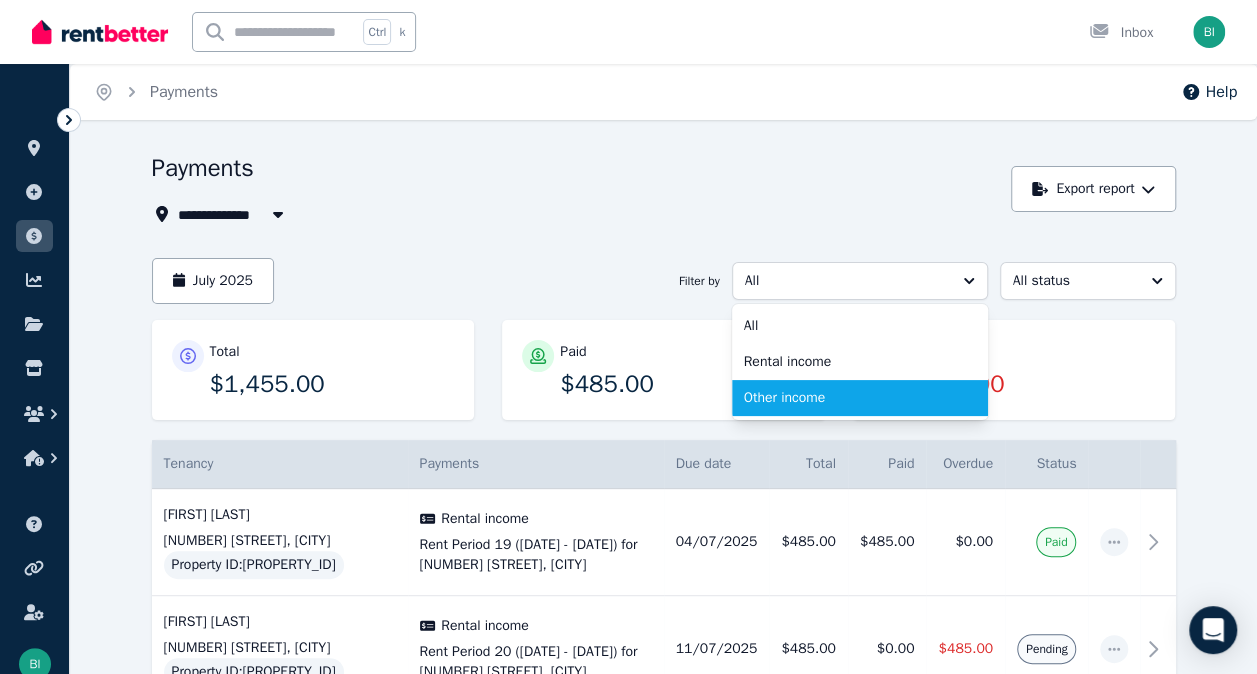 click on "Other income" at bounding box center [848, 398] 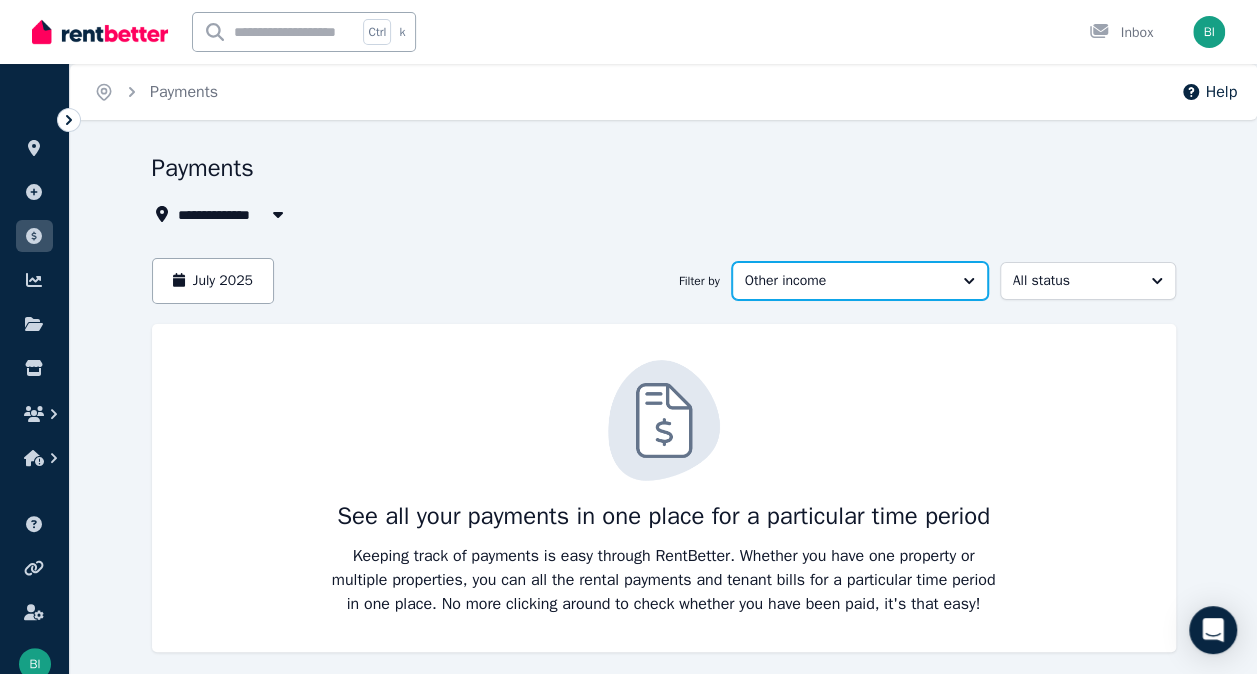 scroll, scrollTop: 47, scrollLeft: 0, axis: vertical 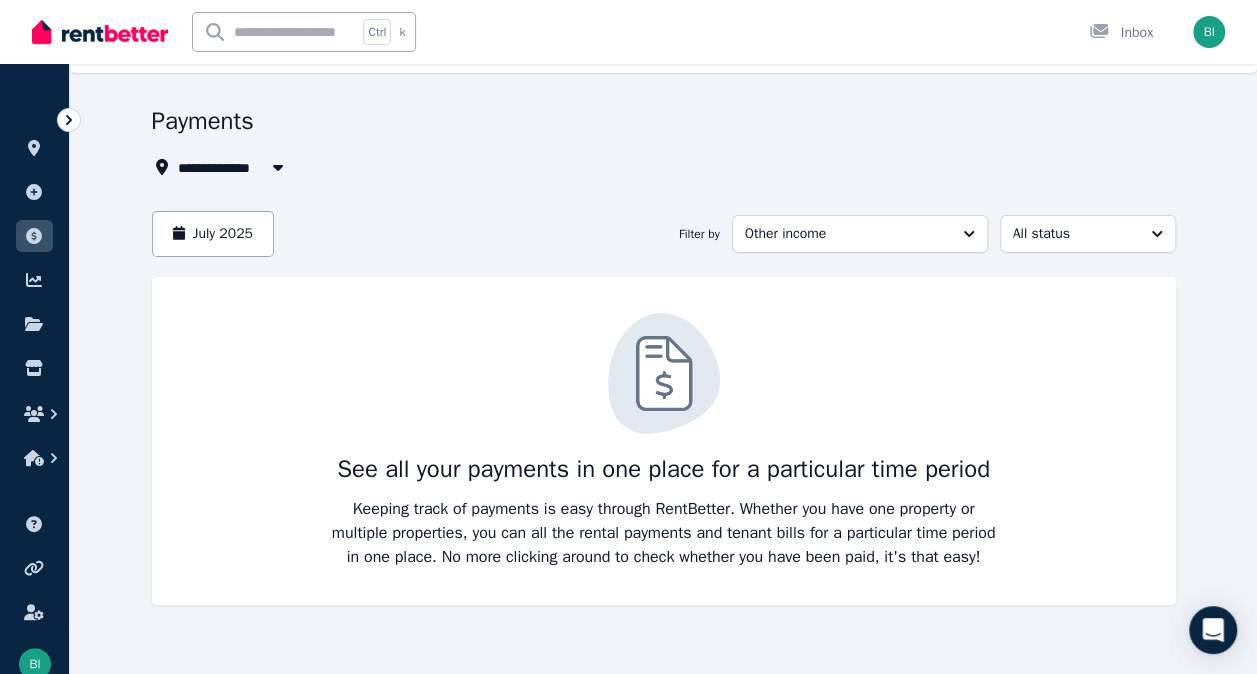 drag, startPoint x: 785, startPoint y: 476, endPoint x: 728, endPoint y: 476, distance: 57 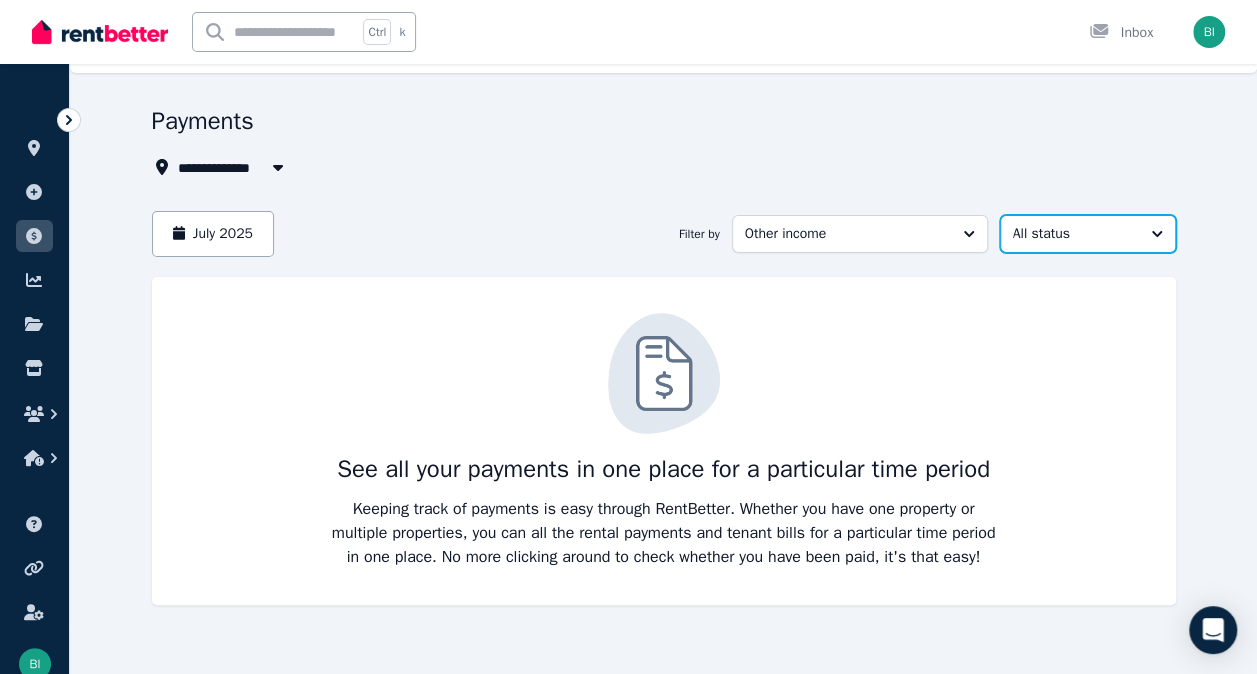 click on "All status" at bounding box center (1074, 234) 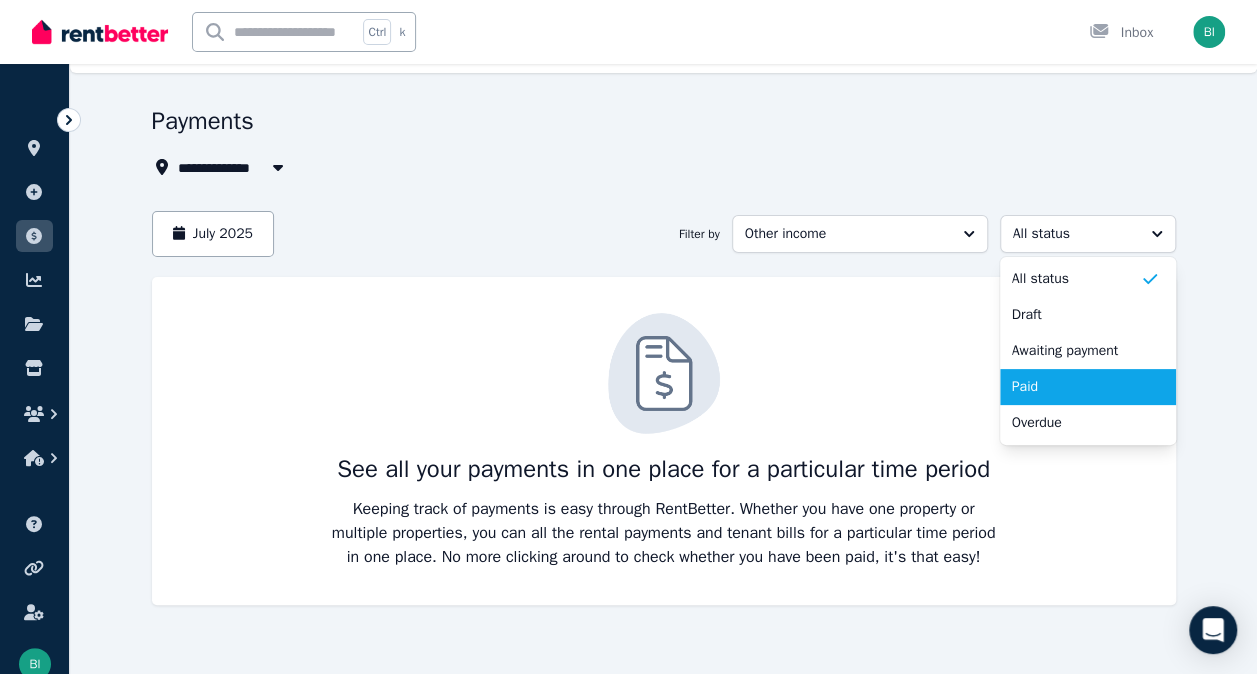 click on "Paid" at bounding box center (1076, 387) 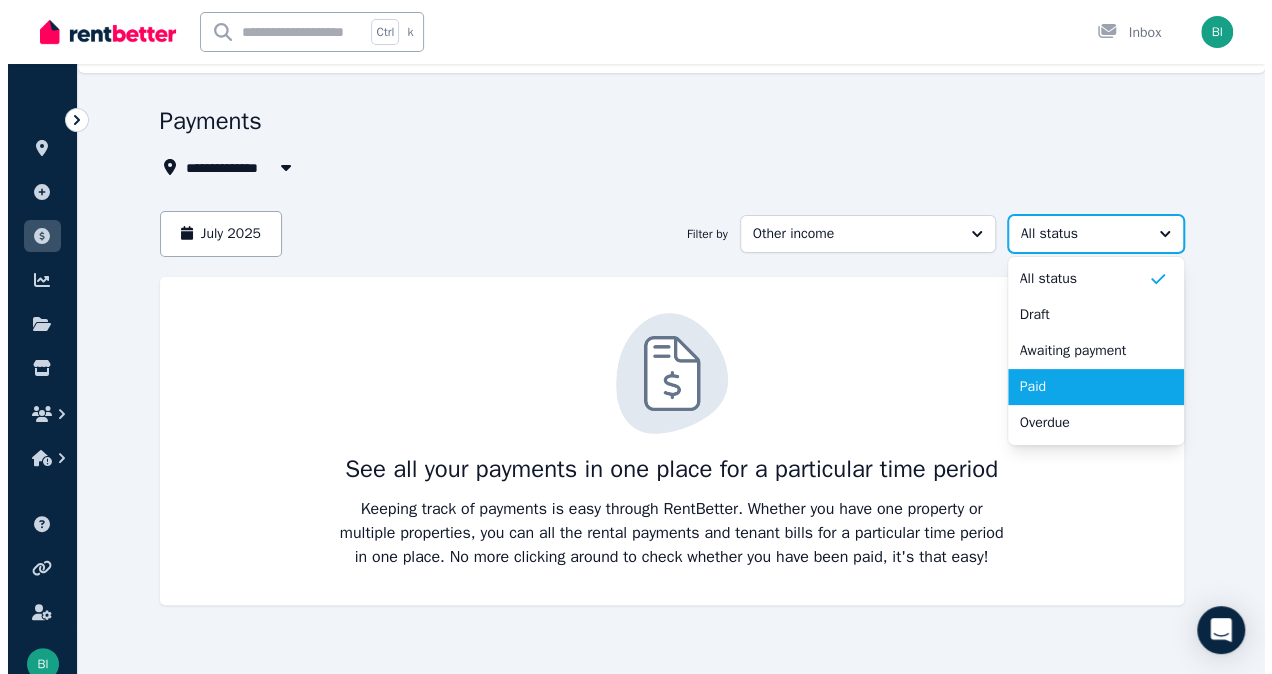 scroll, scrollTop: 0, scrollLeft: 0, axis: both 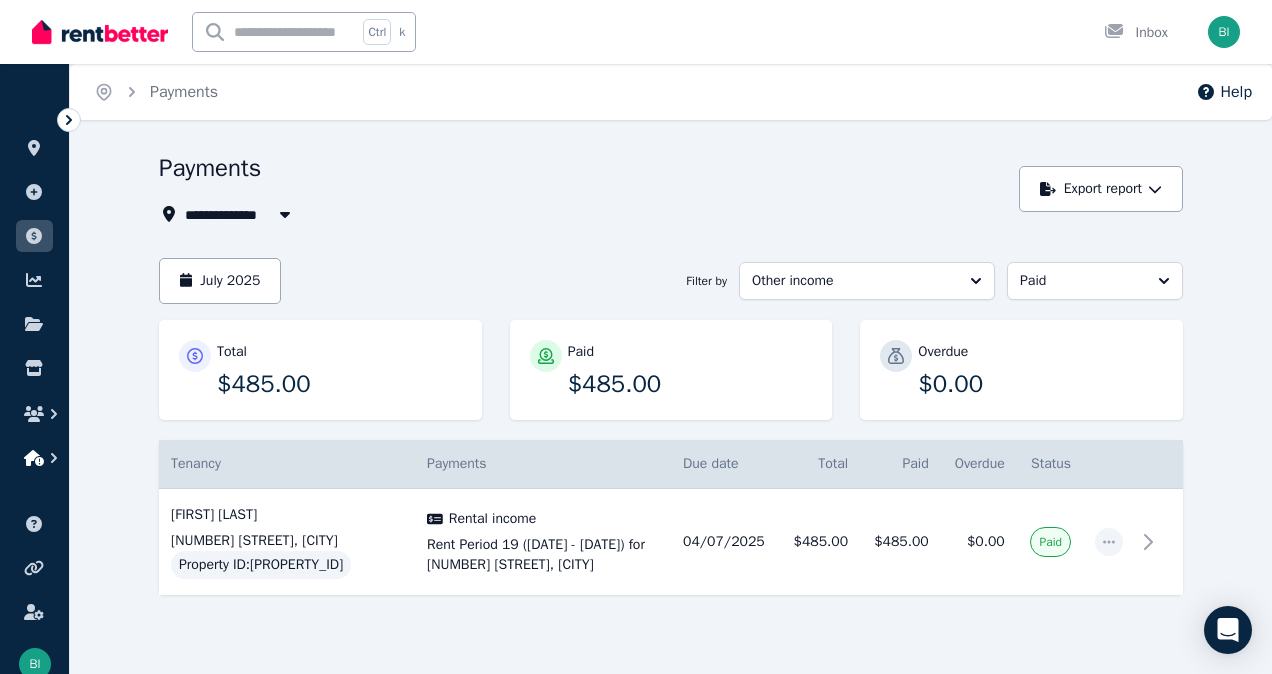 click 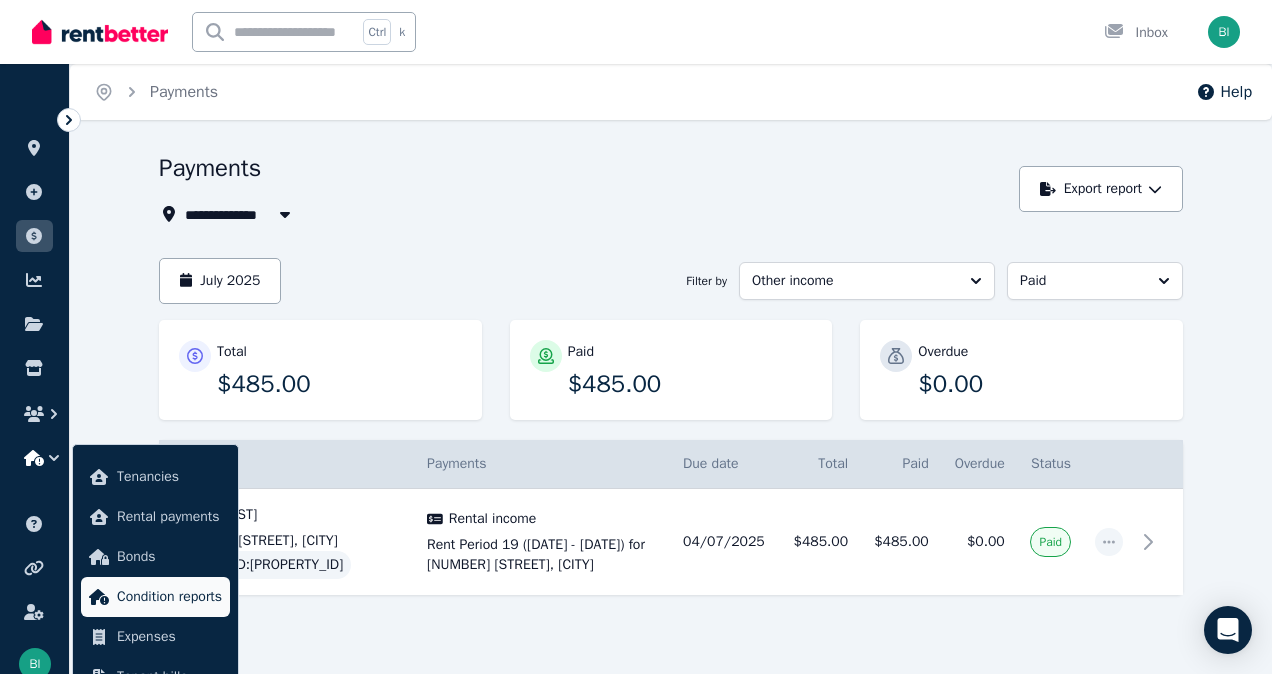 click on "Condition reports" at bounding box center (169, 597) 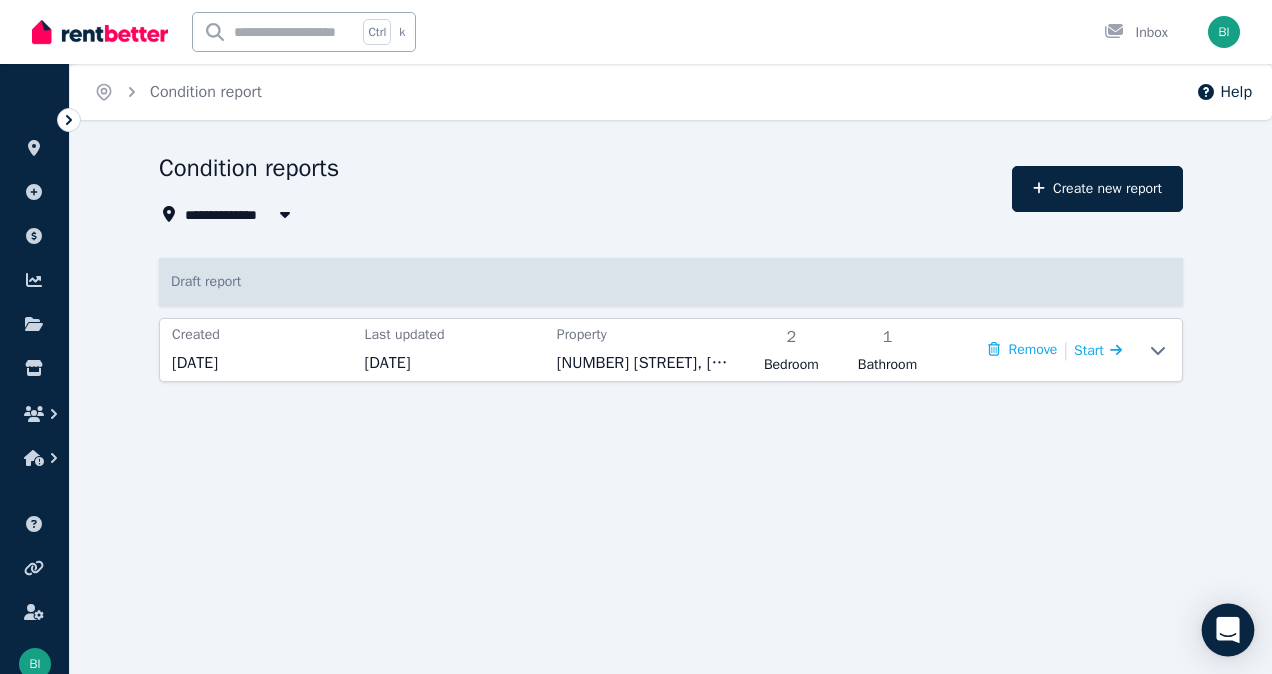 click 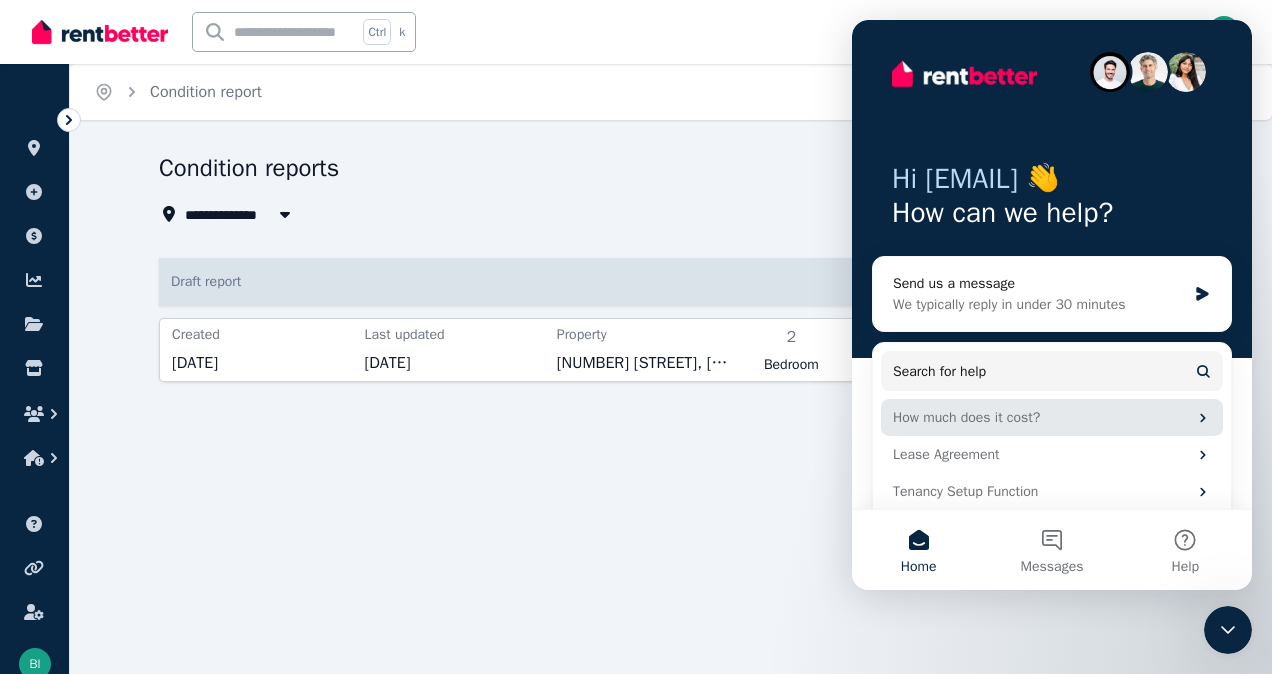scroll, scrollTop: 0, scrollLeft: 0, axis: both 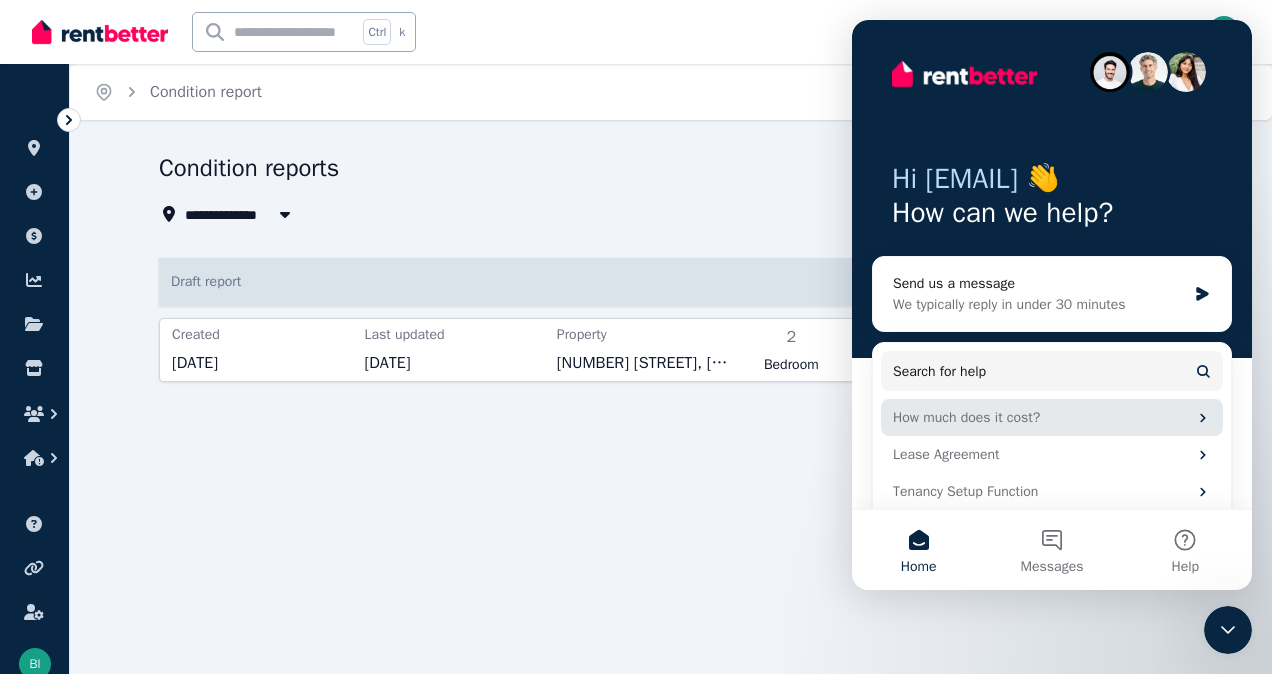 click on "How much does it cost?" at bounding box center (1040, 417) 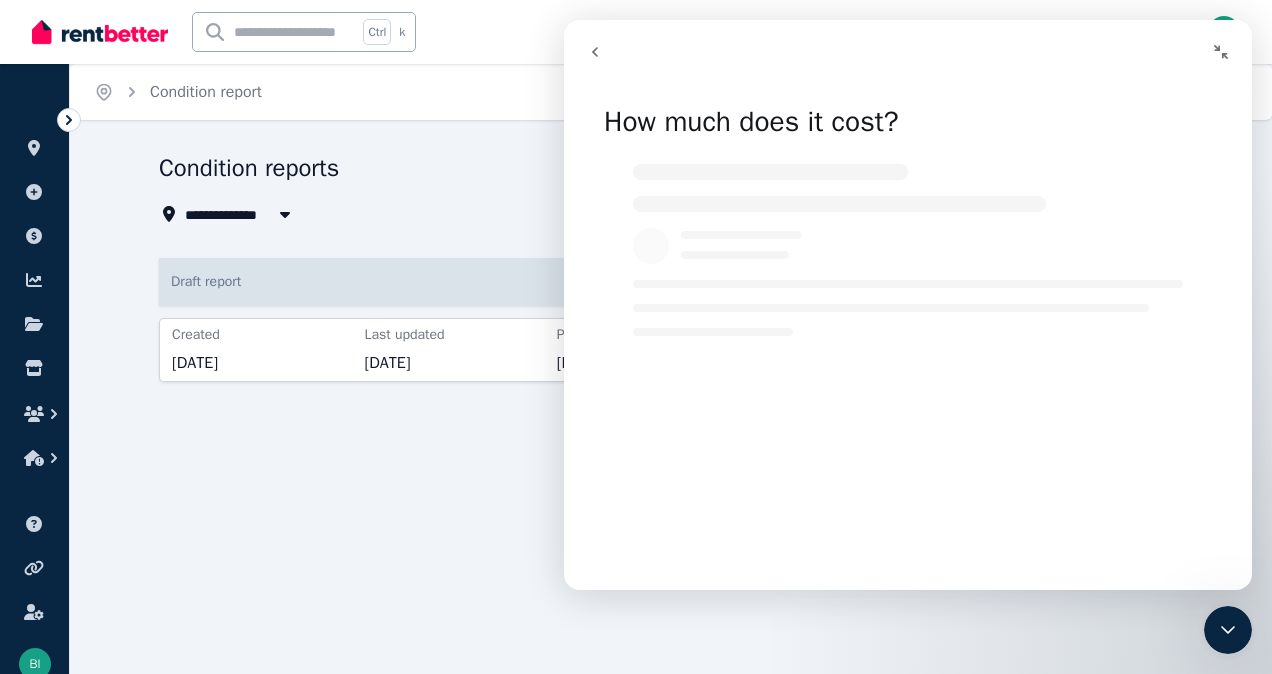 click 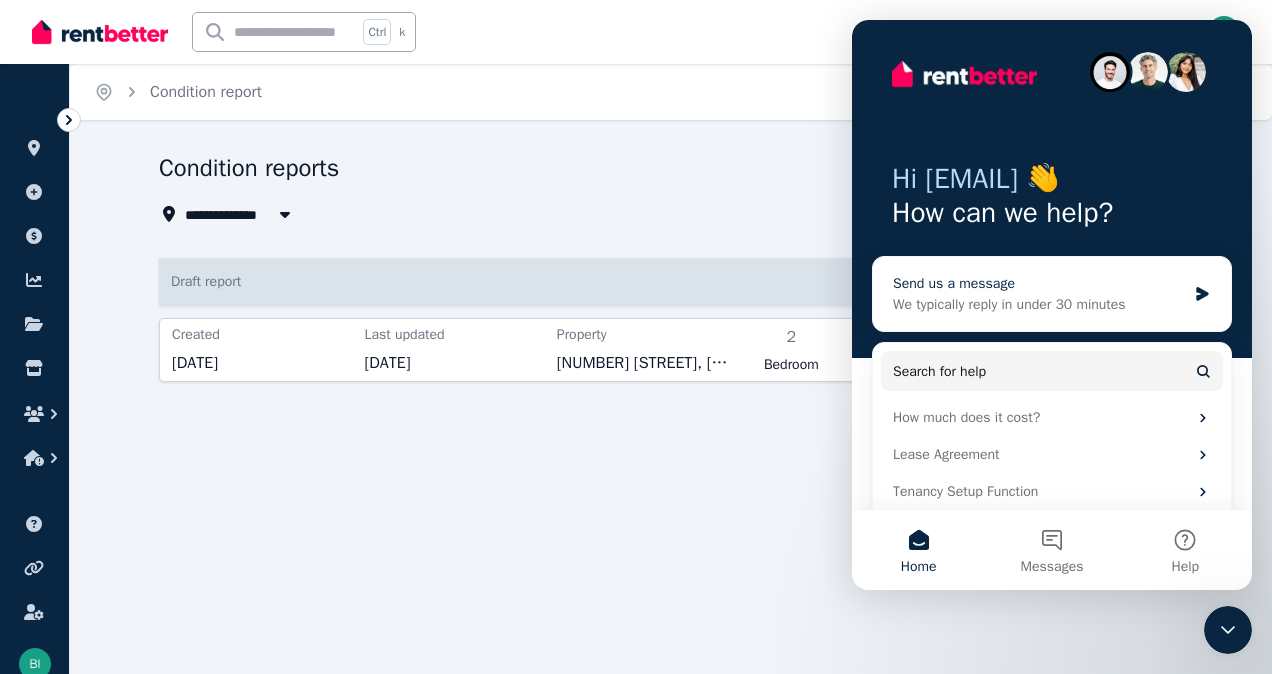 click on "We typically reply in under 30 minutes" at bounding box center [1039, 304] 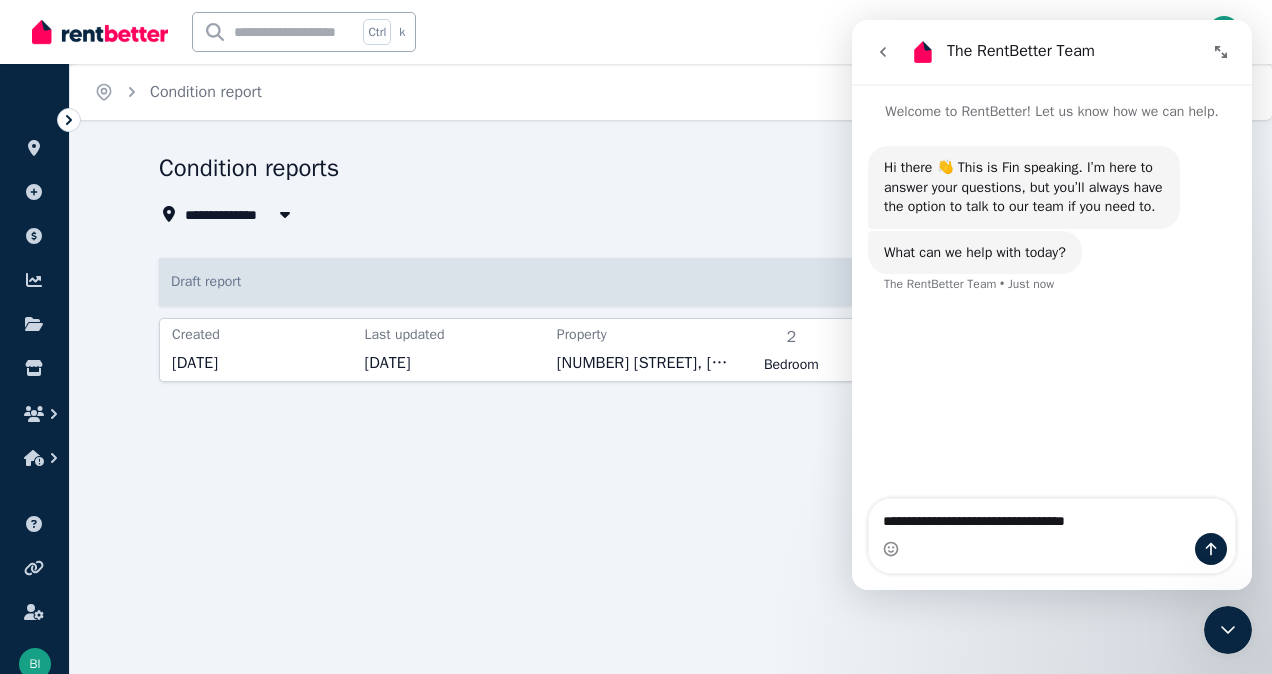 type on "**********" 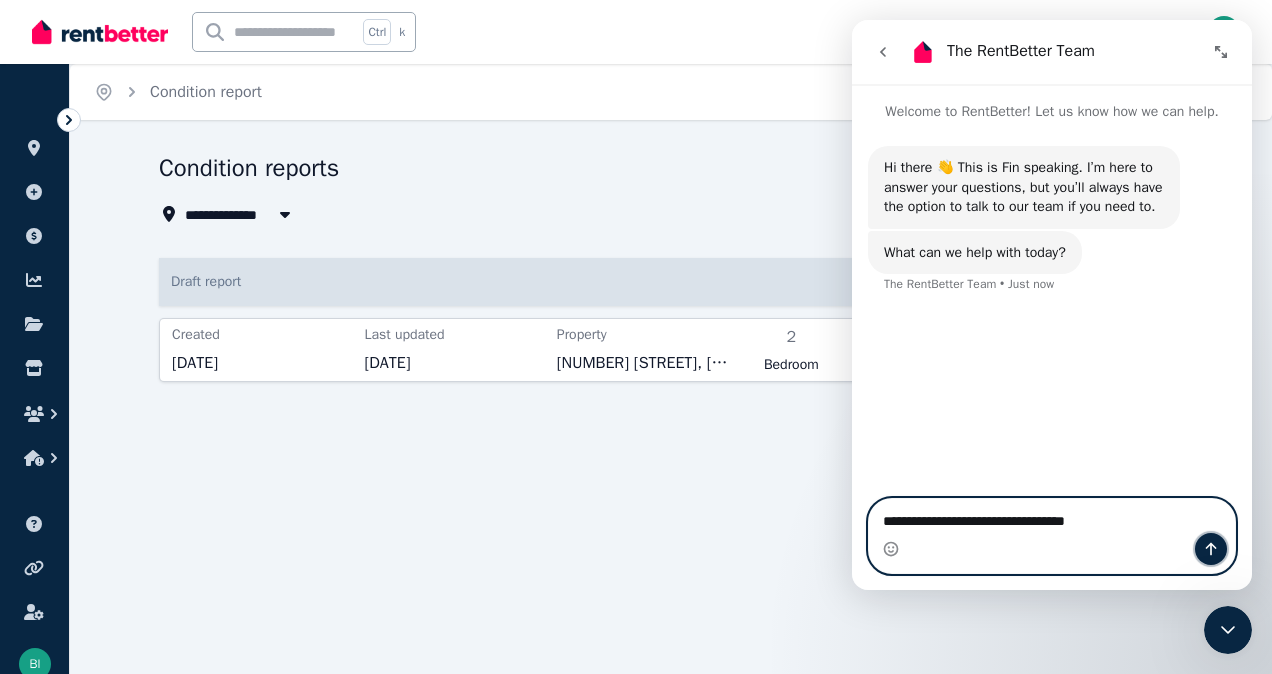 click 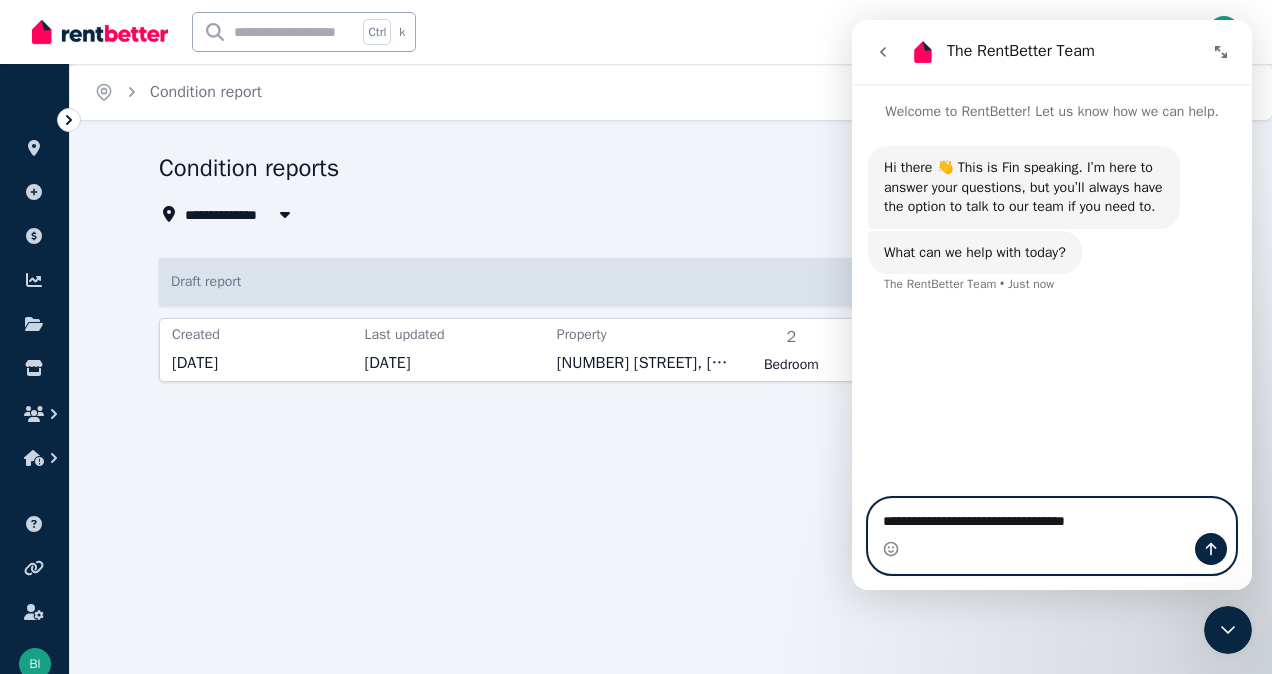 type 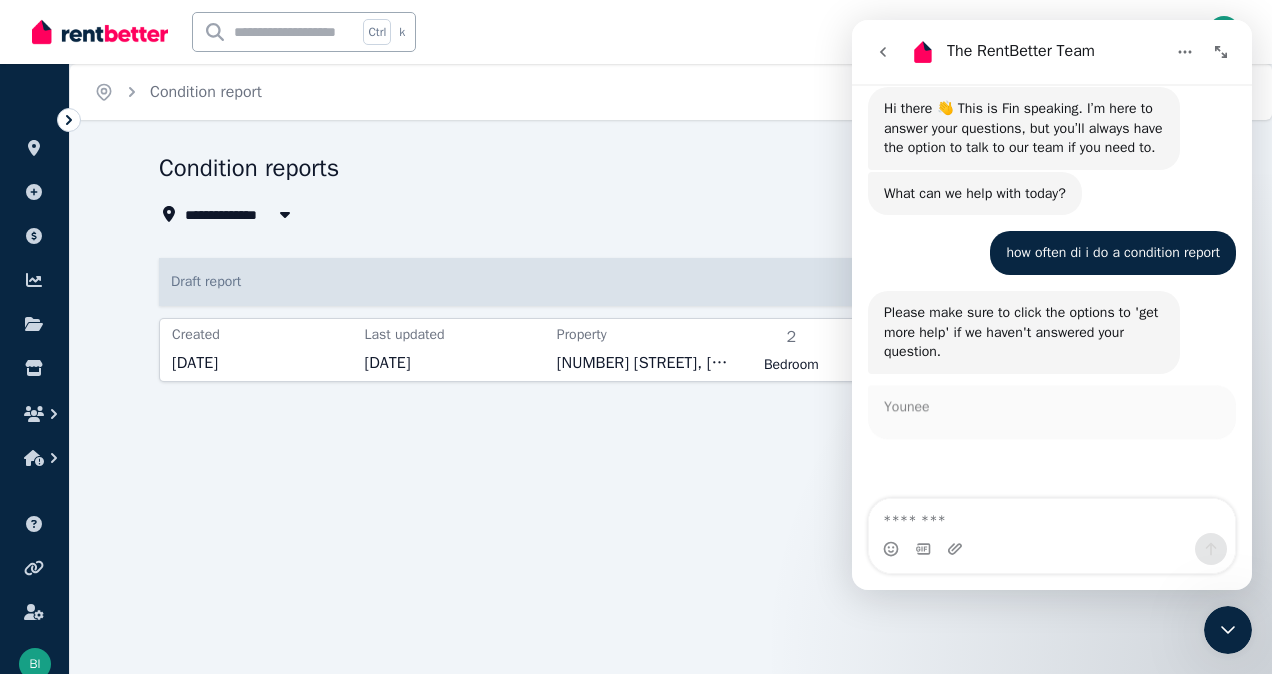 scroll, scrollTop: 75, scrollLeft: 0, axis: vertical 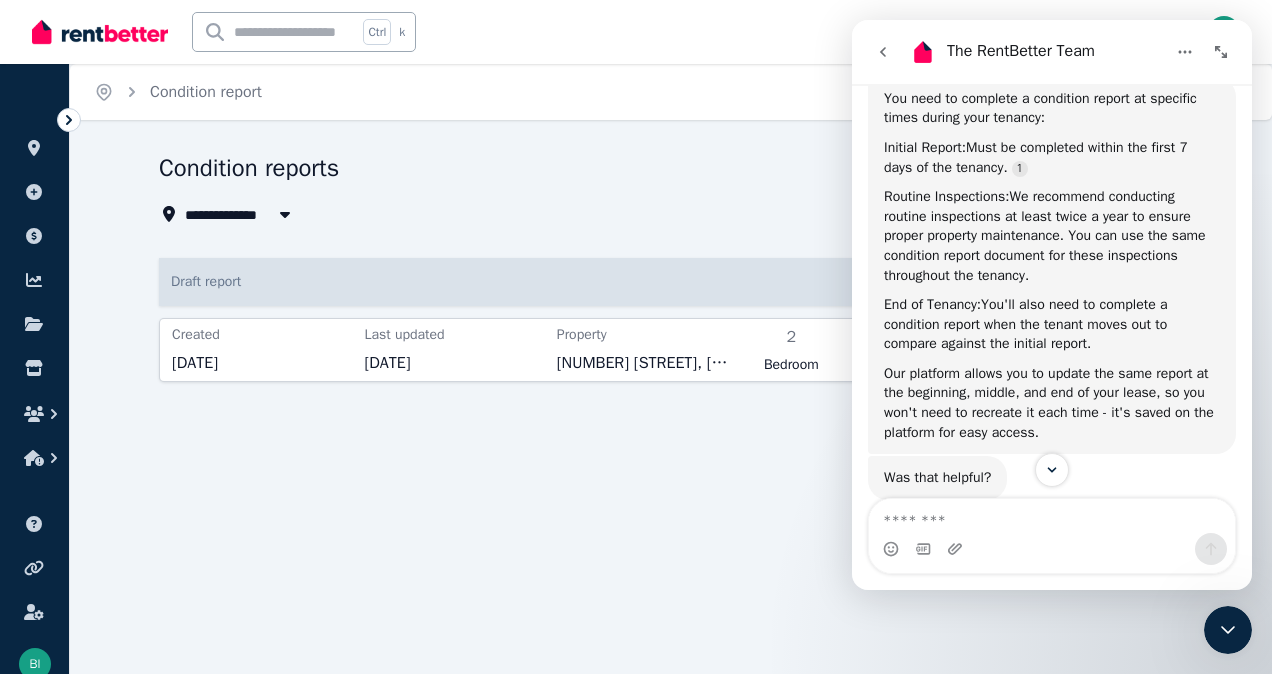 click 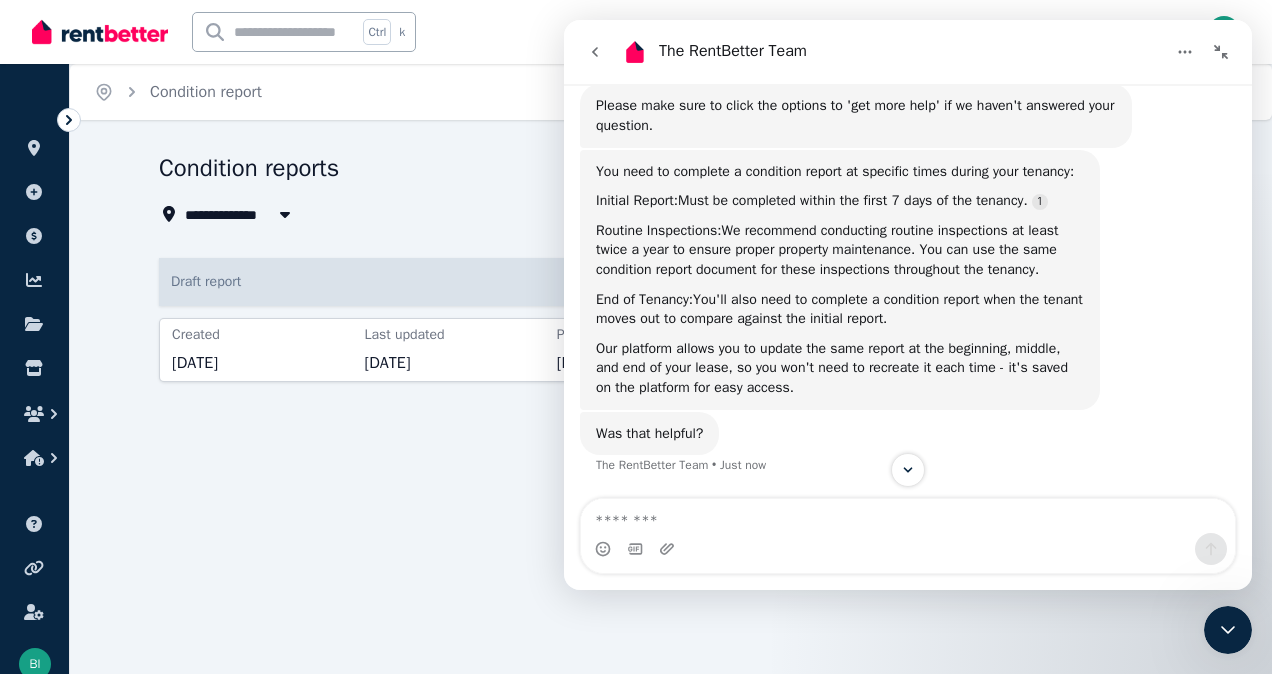 scroll, scrollTop: 243, scrollLeft: 0, axis: vertical 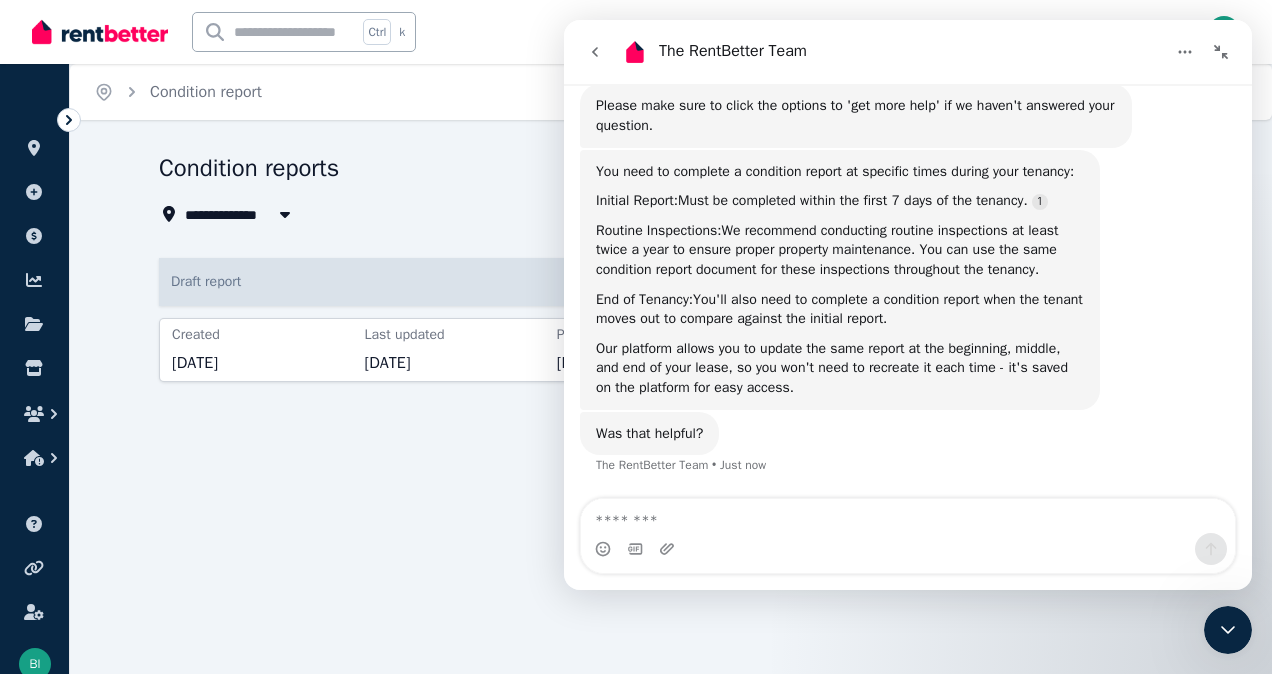 click on "**********" at bounding box center [636, 337] 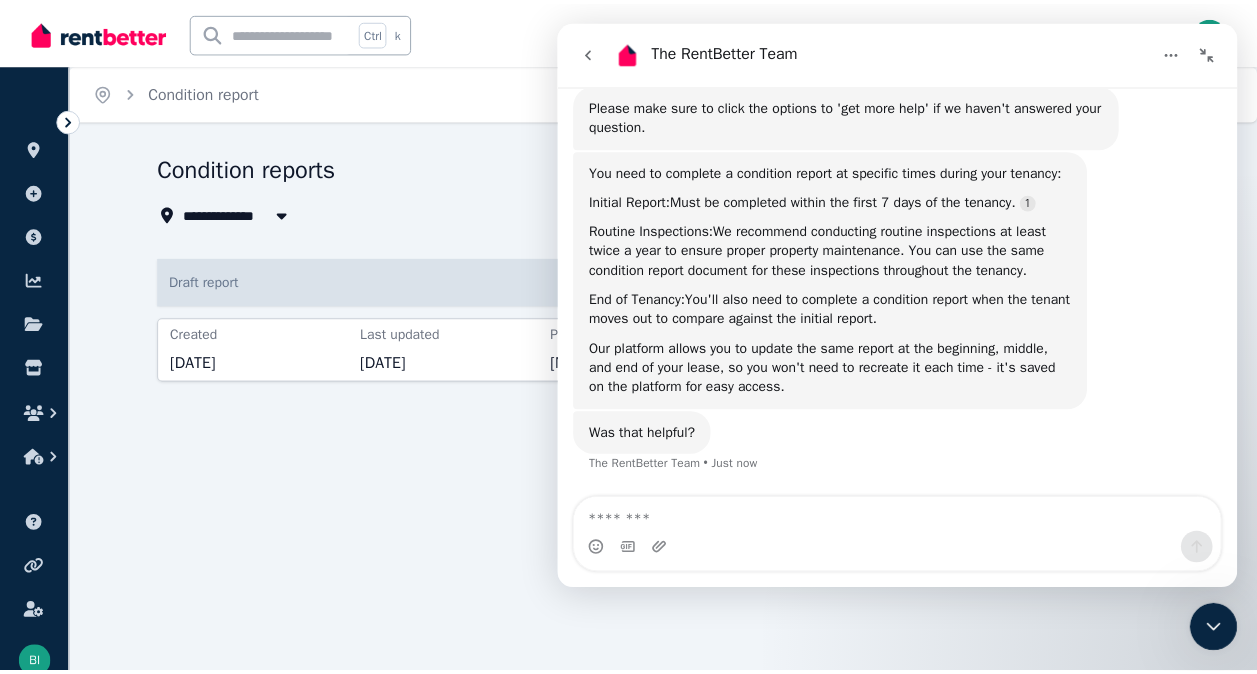 scroll, scrollTop: 210, scrollLeft: 0, axis: vertical 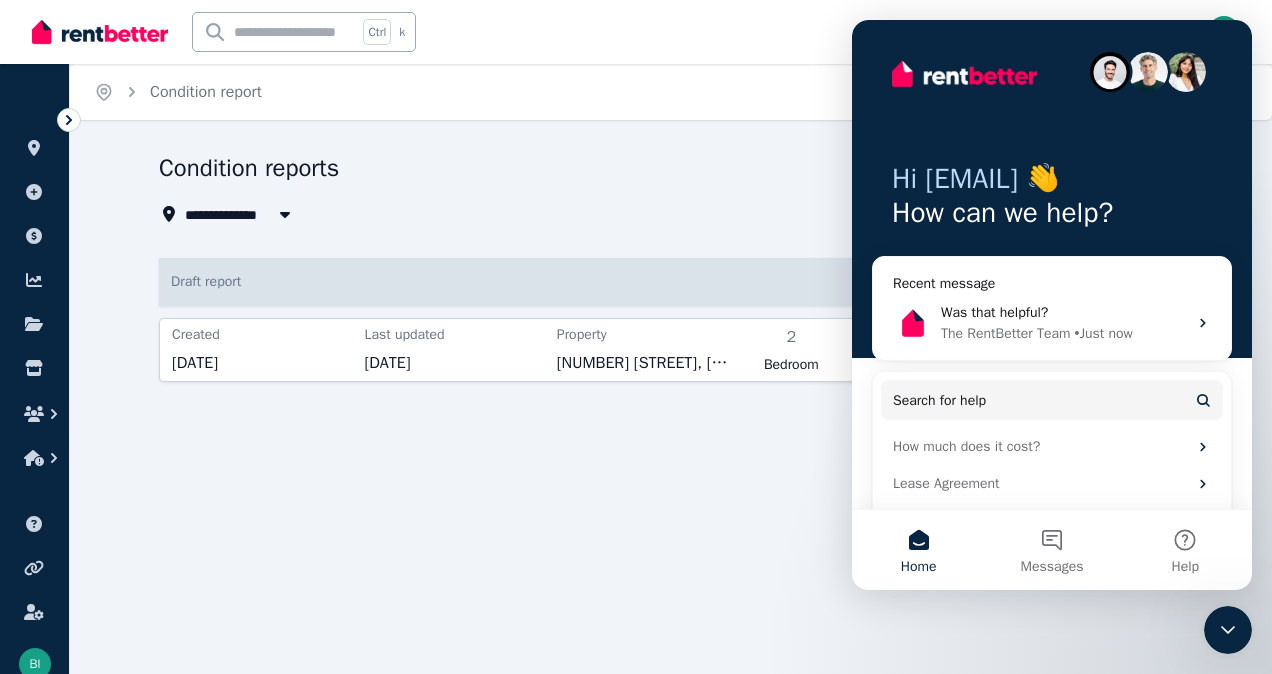 drag, startPoint x: 666, startPoint y: 578, endPoint x: 601, endPoint y: 581, distance: 65.06919 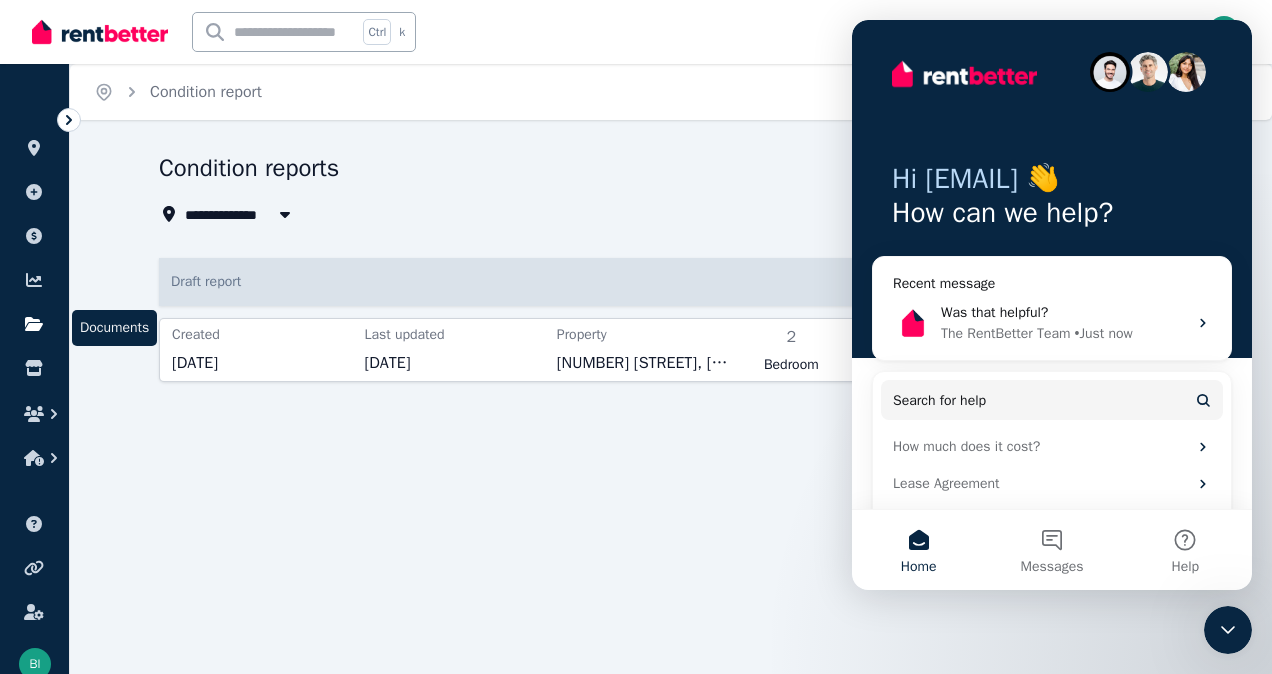 click at bounding box center [34, 324] 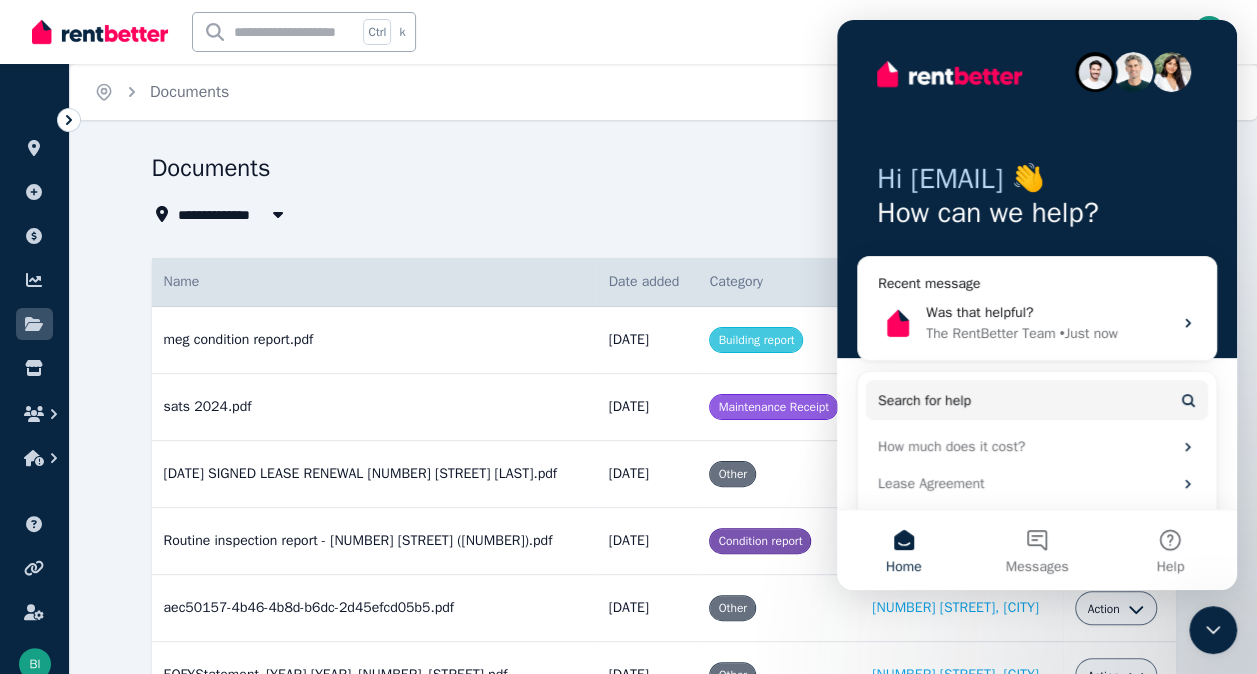 click 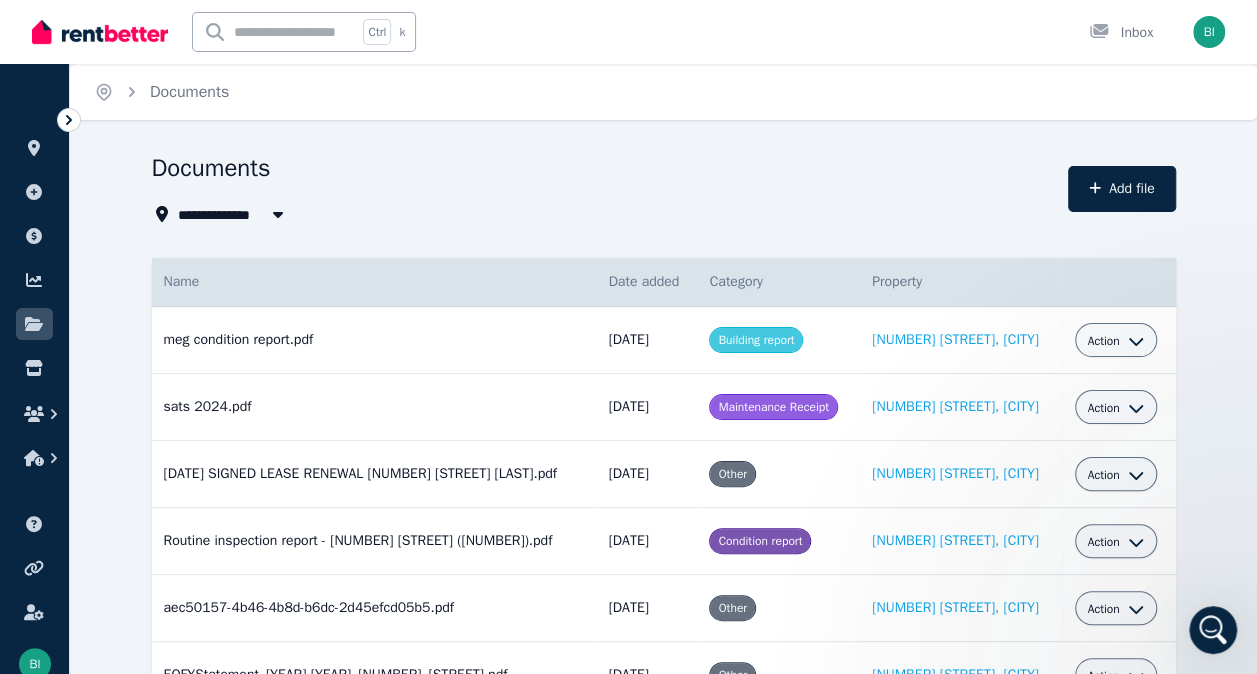 scroll, scrollTop: 0, scrollLeft: 0, axis: both 